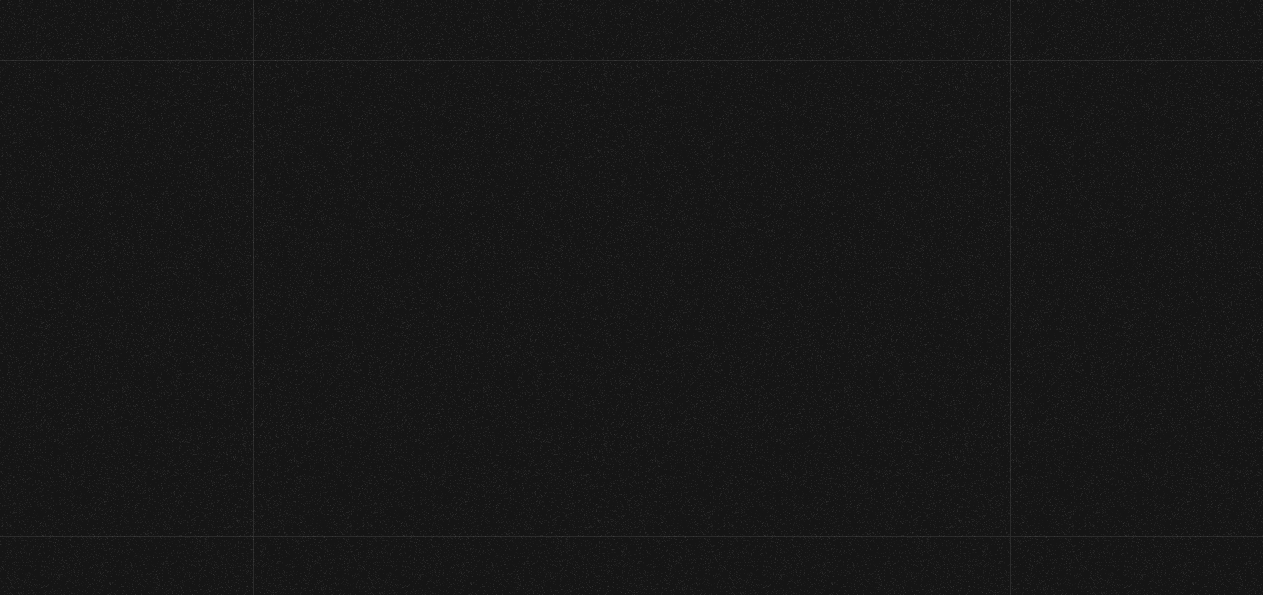 scroll, scrollTop: 0, scrollLeft: 0, axis: both 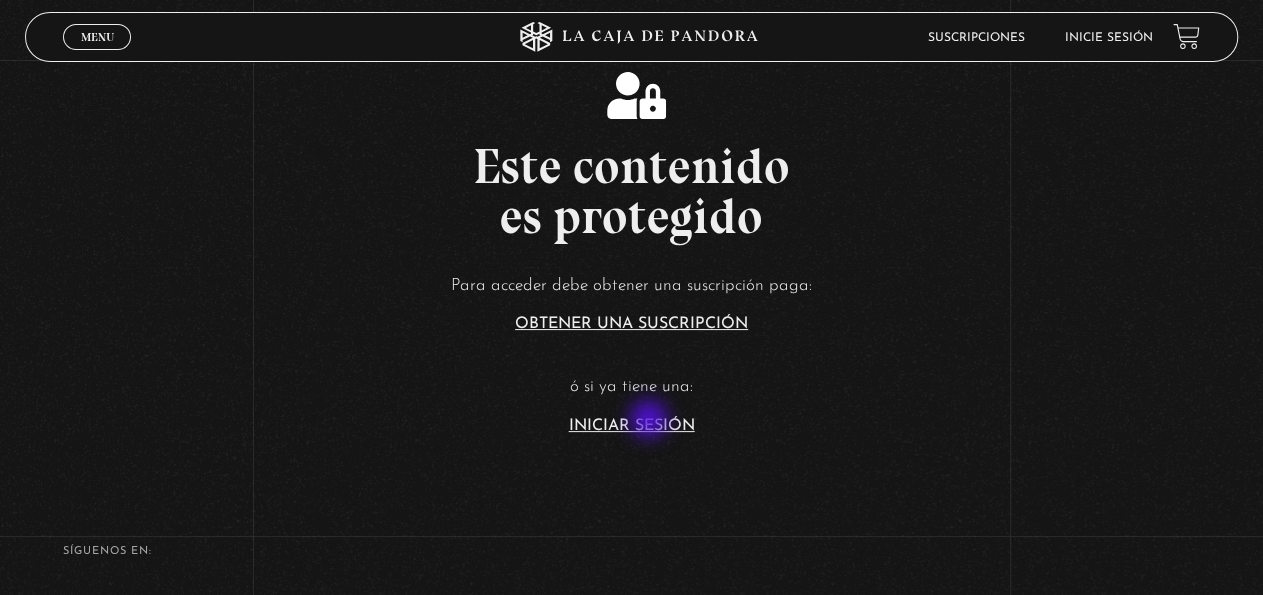 click on "Iniciar Sesión" at bounding box center [632, 426] 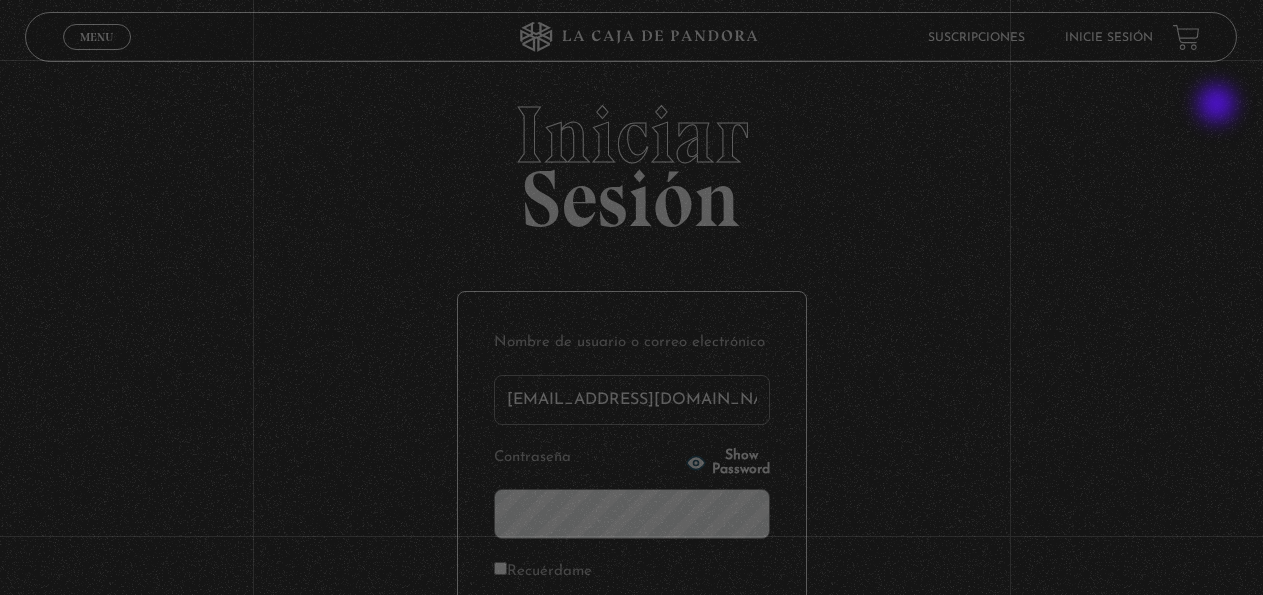 scroll, scrollTop: 0, scrollLeft: 0, axis: both 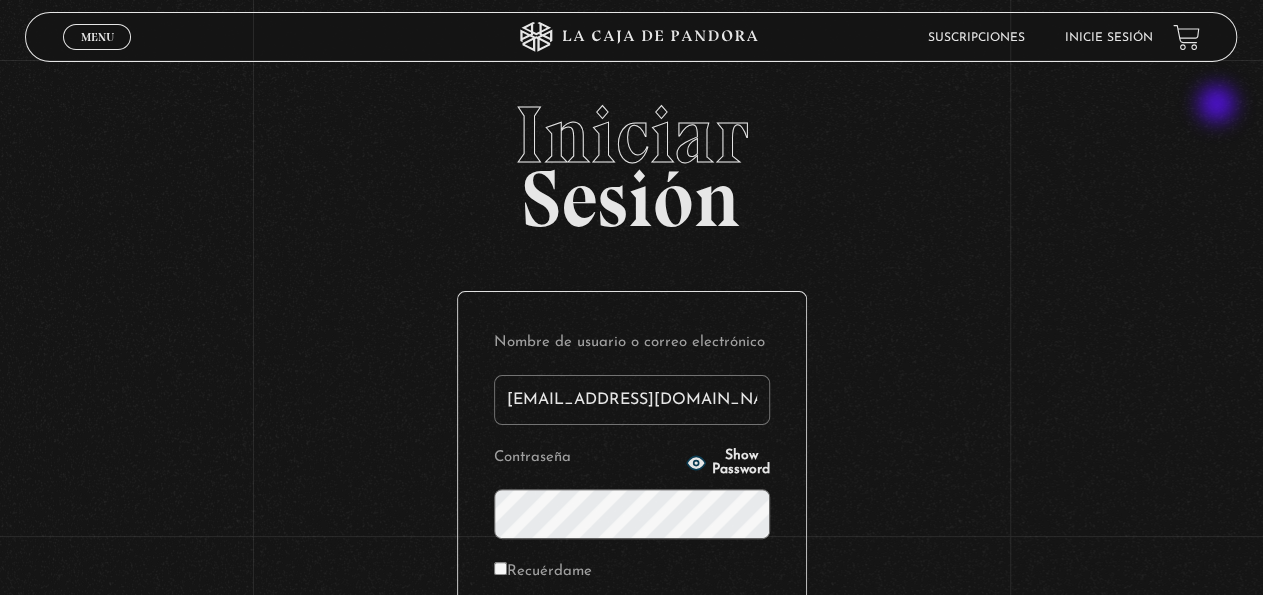 type on "iluminados444@gmail.com" 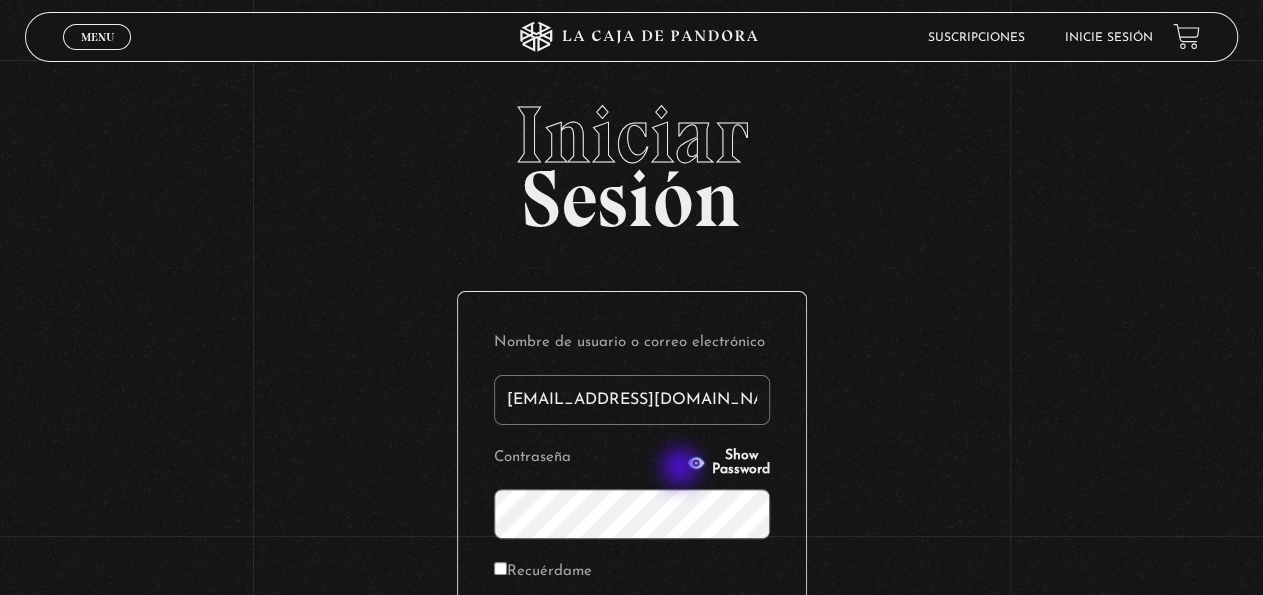 scroll, scrollTop: 1, scrollLeft: 0, axis: vertical 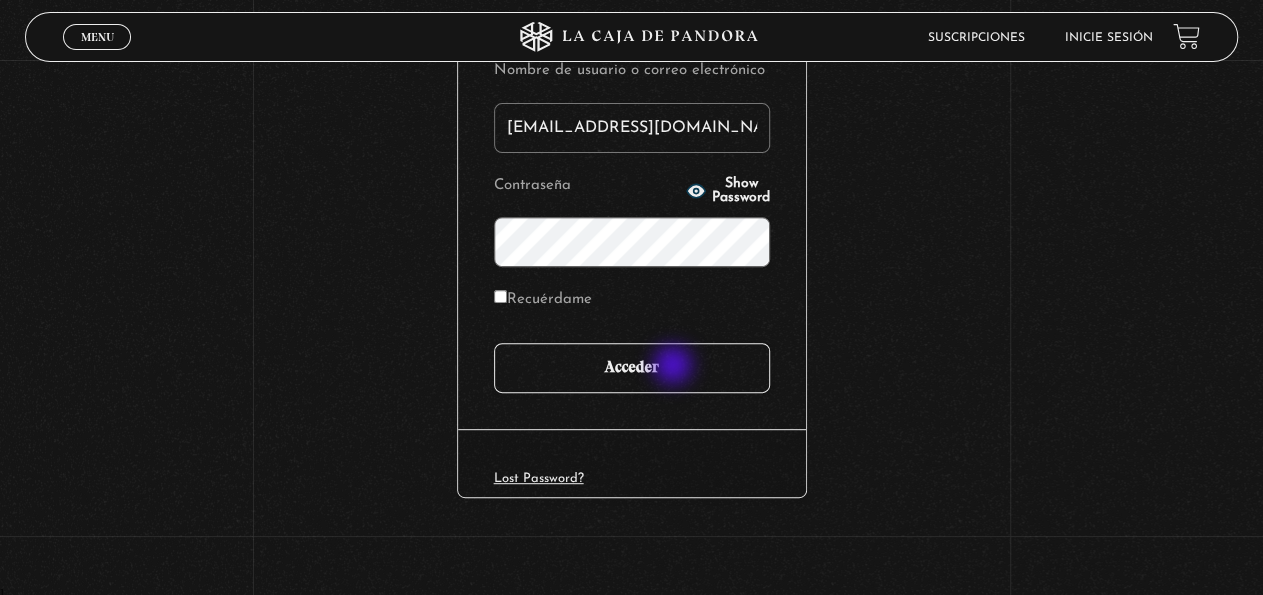 click on "Acceder" at bounding box center (632, 368) 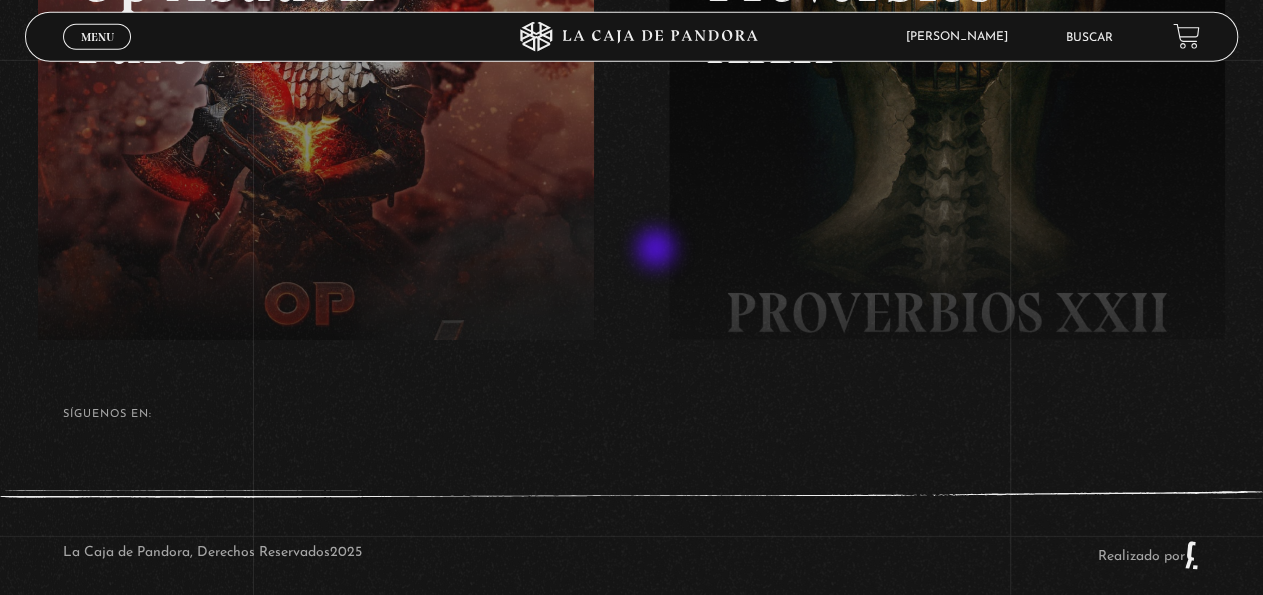 scroll, scrollTop: 466, scrollLeft: 0, axis: vertical 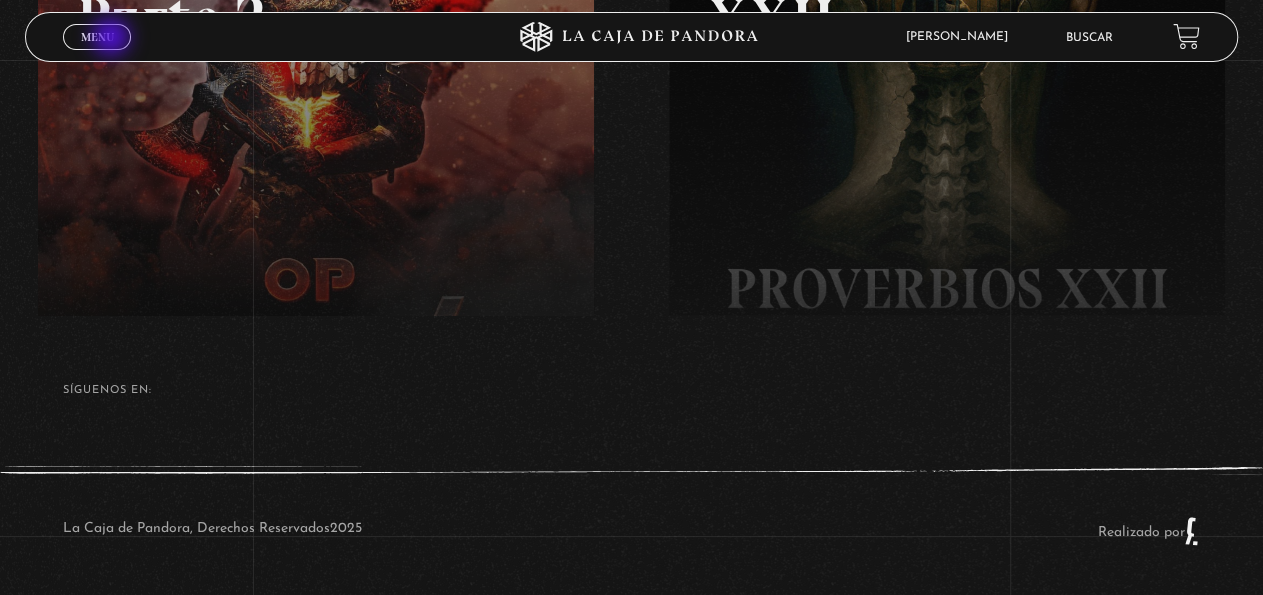 click on "Menu" at bounding box center (97, 37) 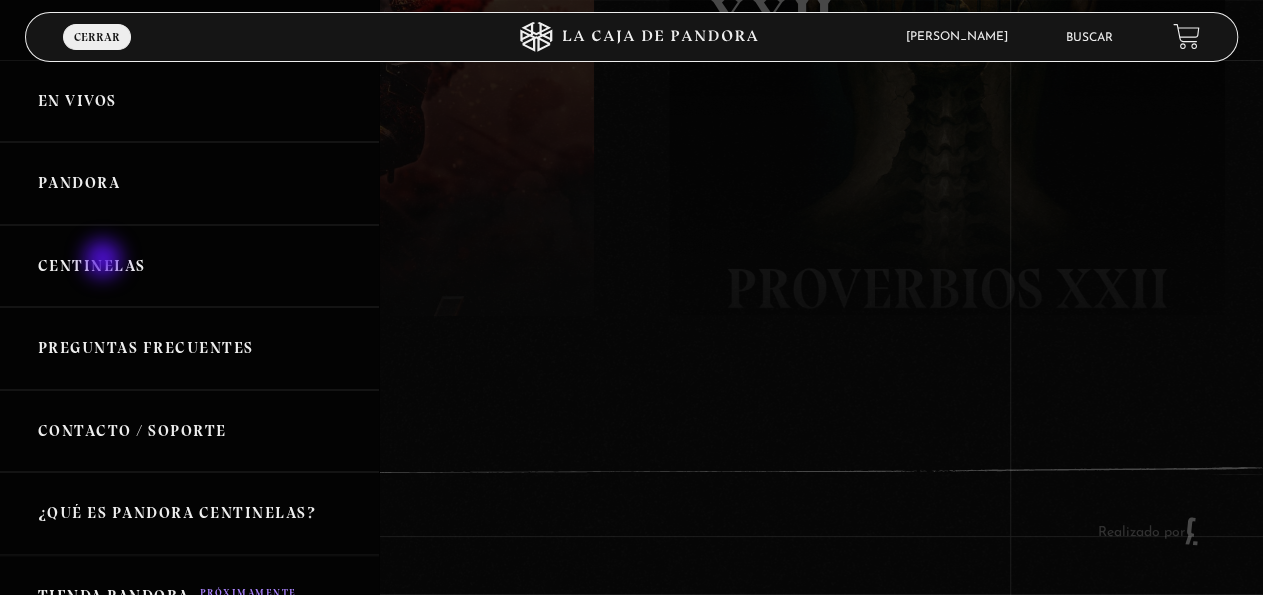click on "Centinelas" at bounding box center [189, 266] 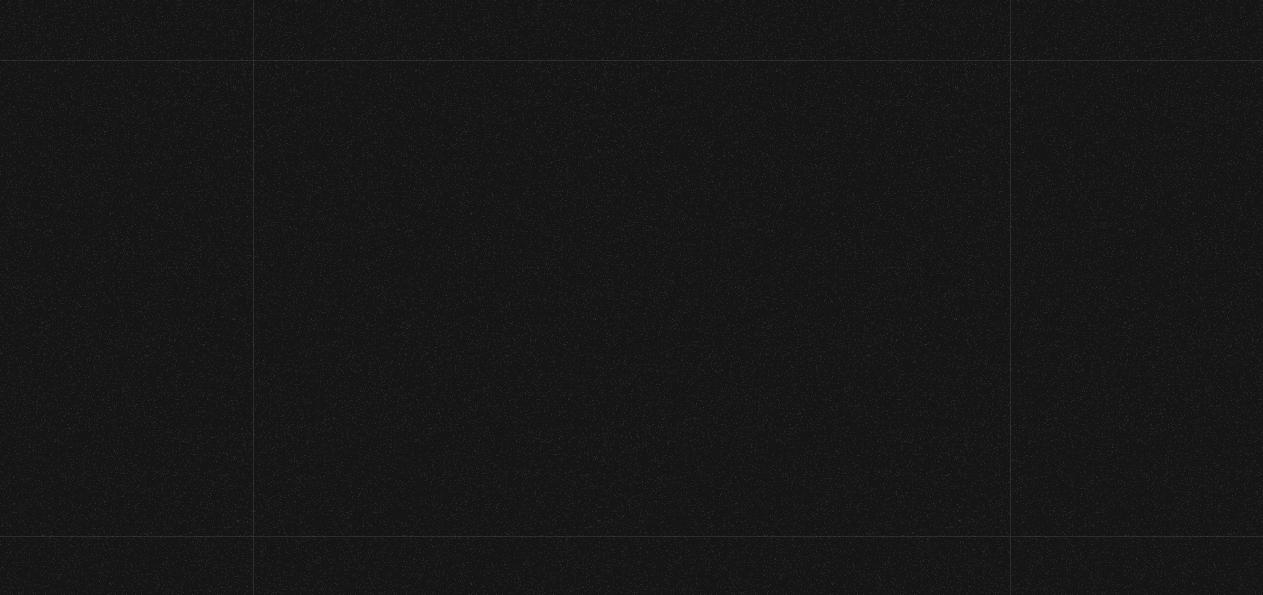 scroll, scrollTop: 0, scrollLeft: 0, axis: both 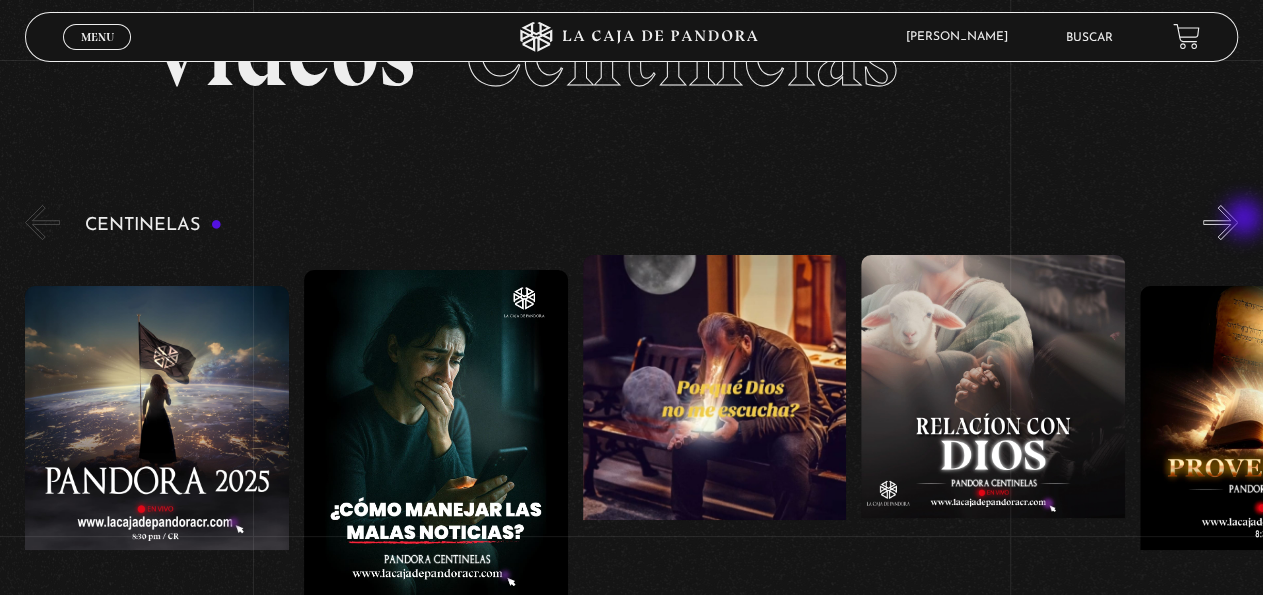 click on "»" at bounding box center [1220, 222] 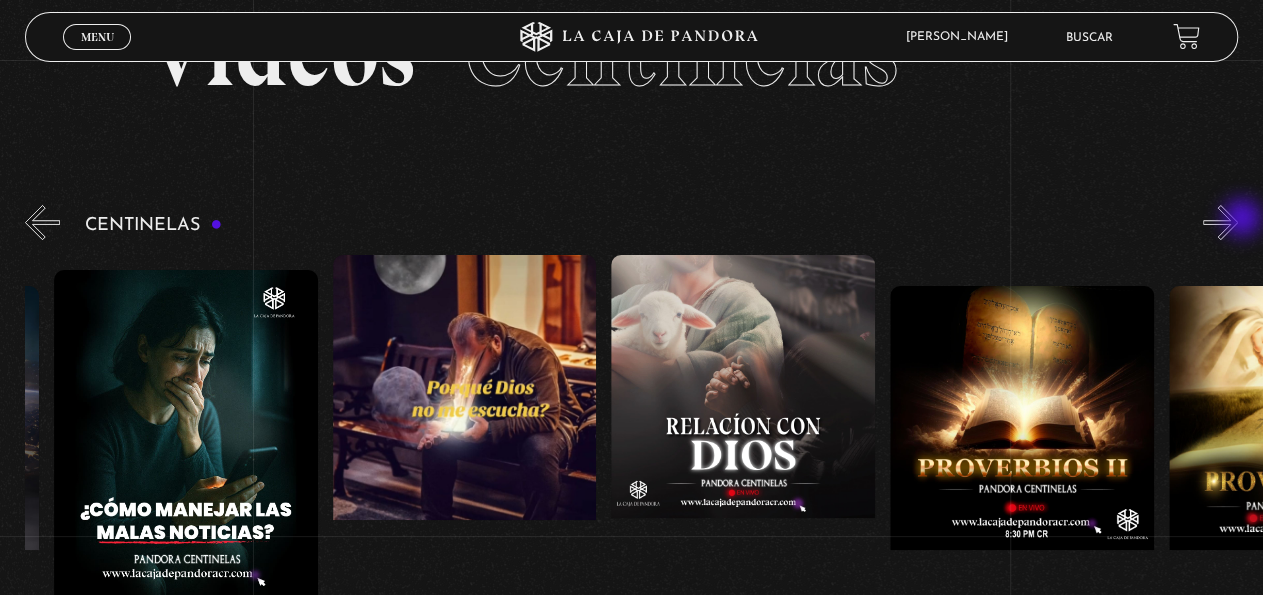 click on "»" at bounding box center (1220, 222) 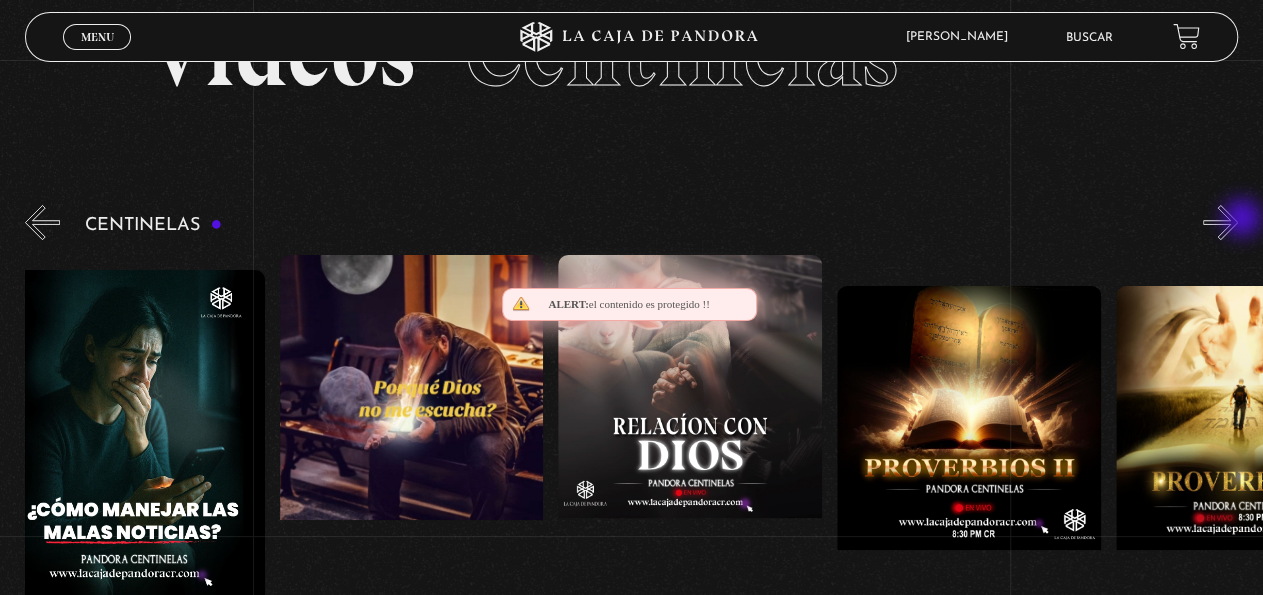 click on "»" at bounding box center (1220, 222) 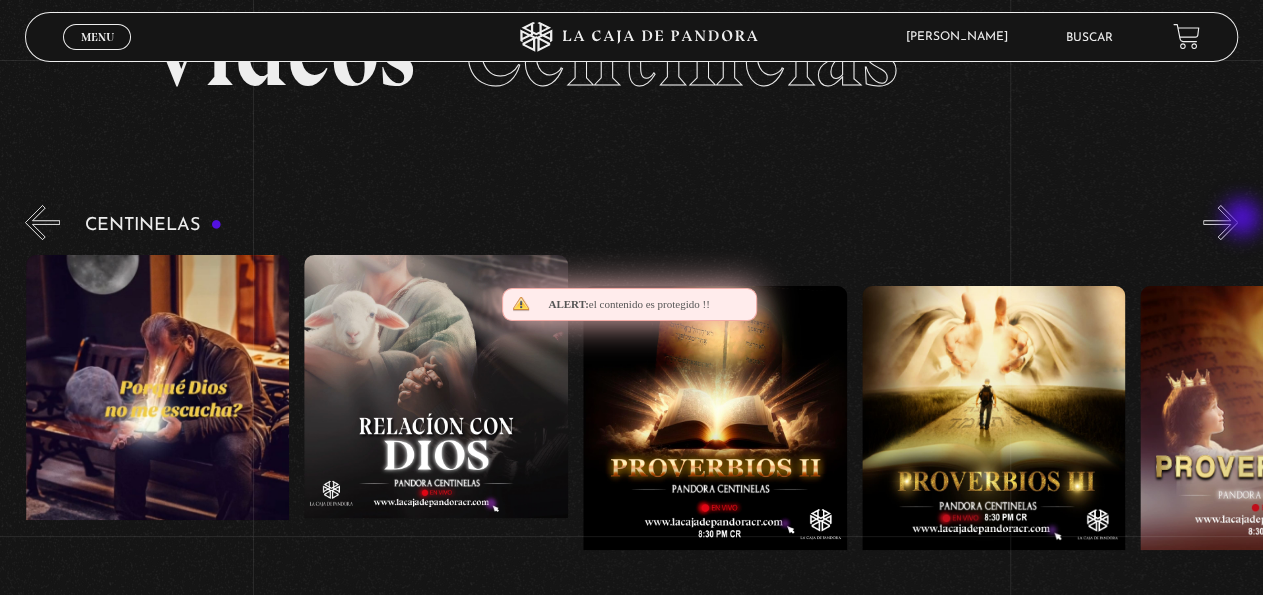 click on "»" at bounding box center [1220, 222] 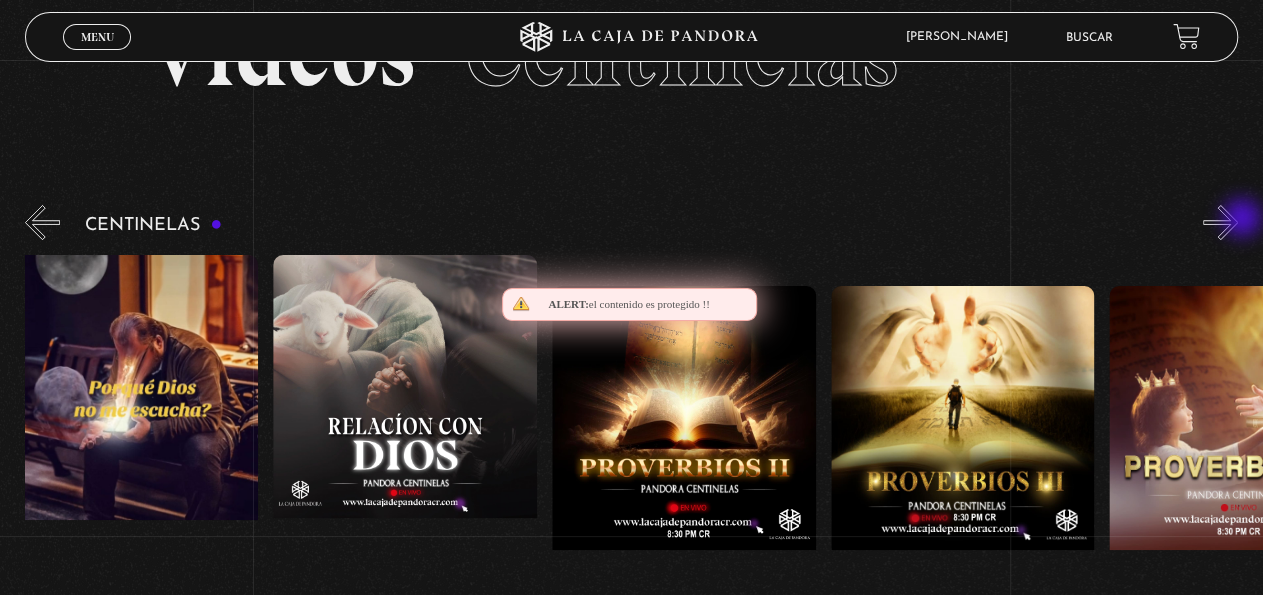 click on "»" at bounding box center [1220, 222] 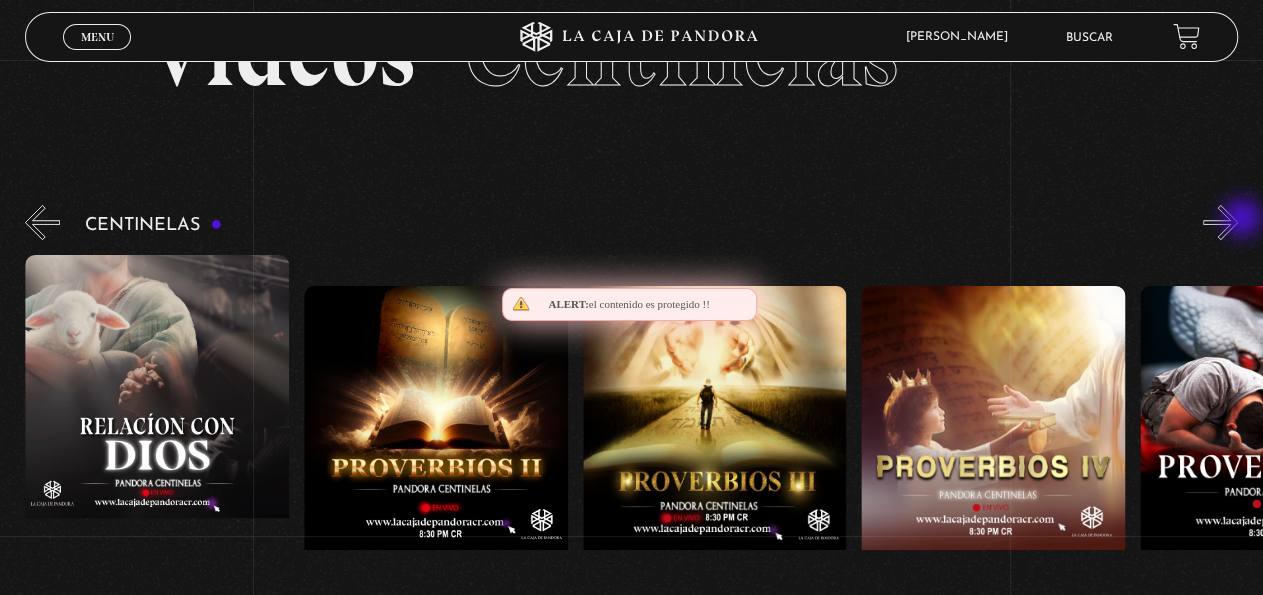 click on "»" at bounding box center [1220, 222] 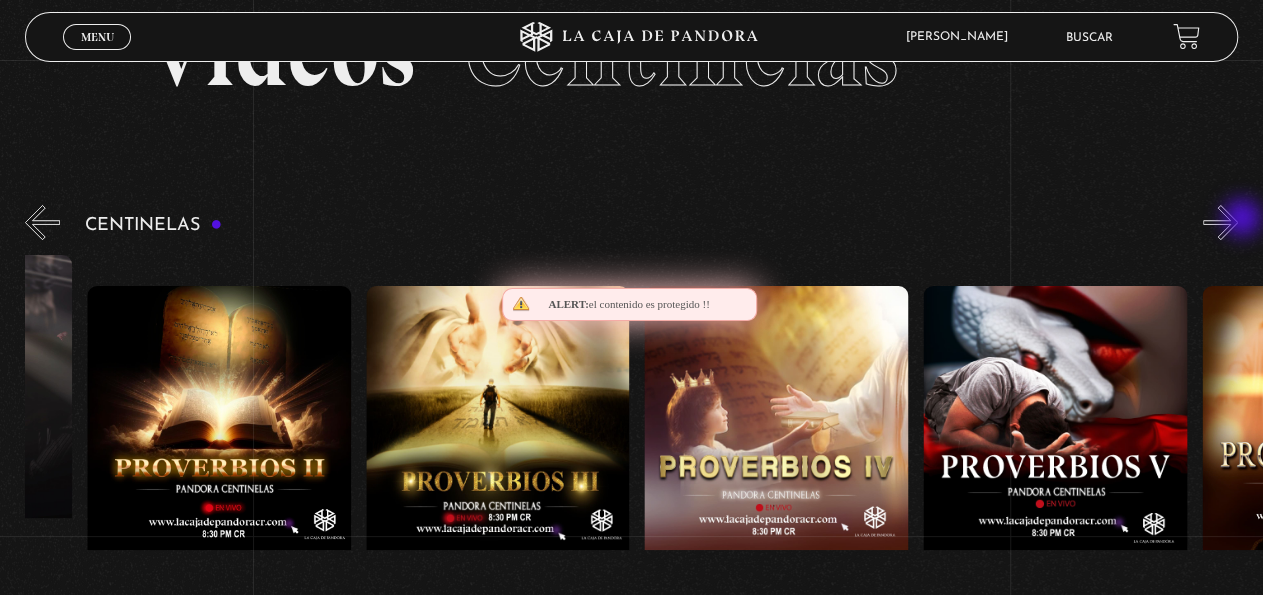 click on "»" at bounding box center (1220, 222) 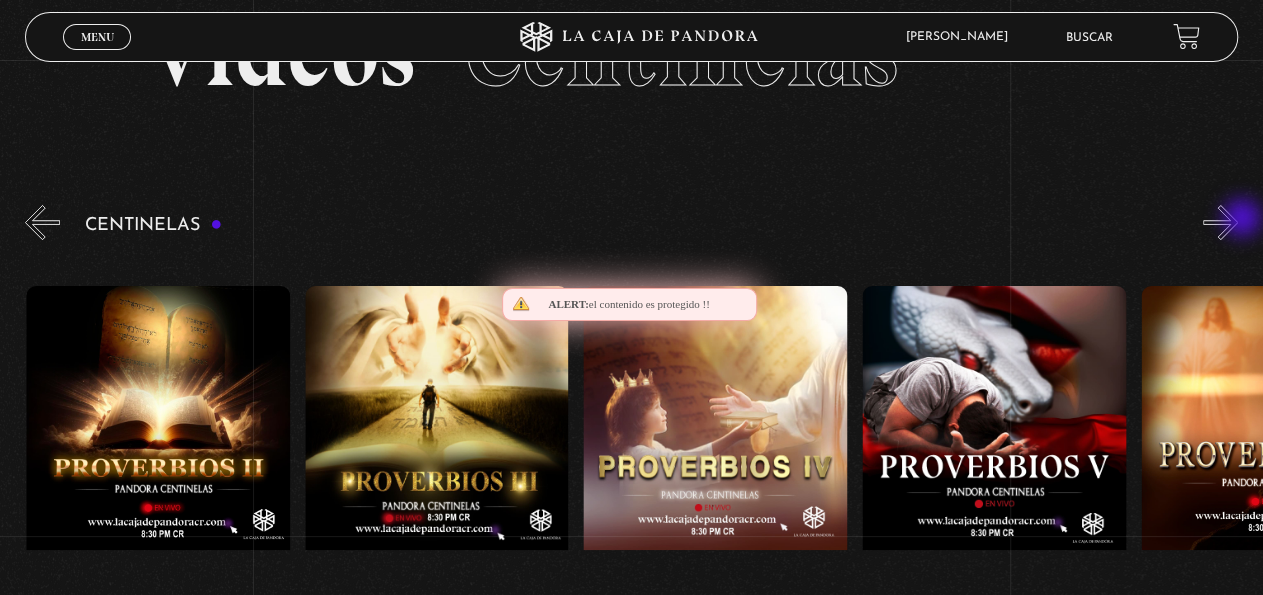 click on "»" at bounding box center [1220, 222] 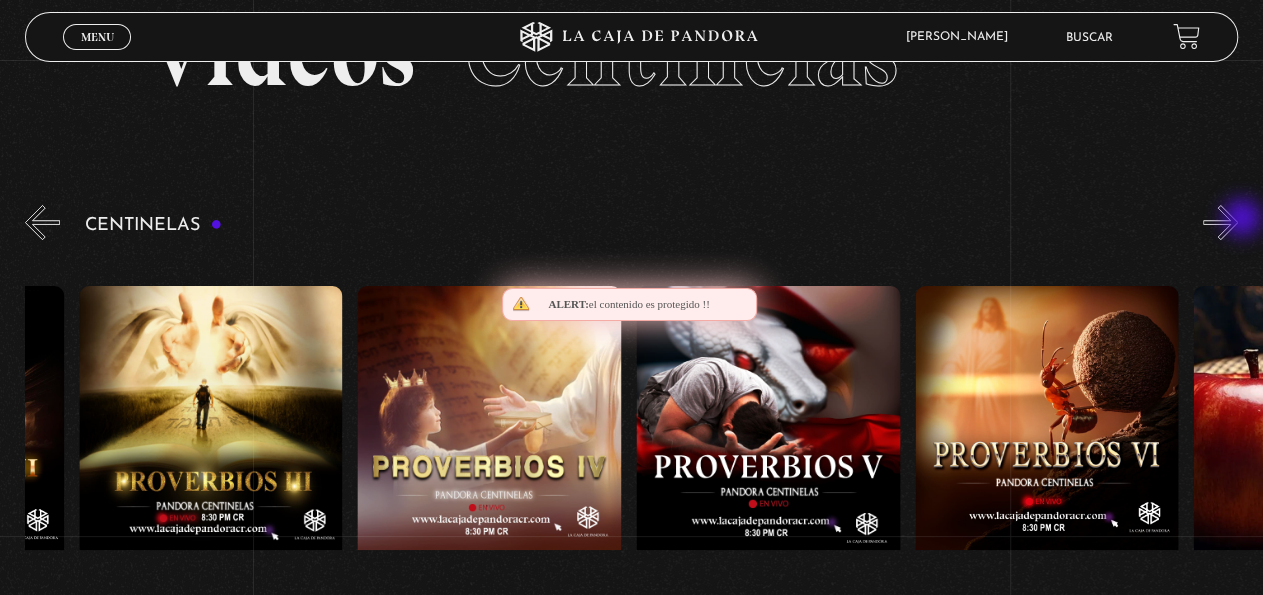 click on "»" at bounding box center [1220, 222] 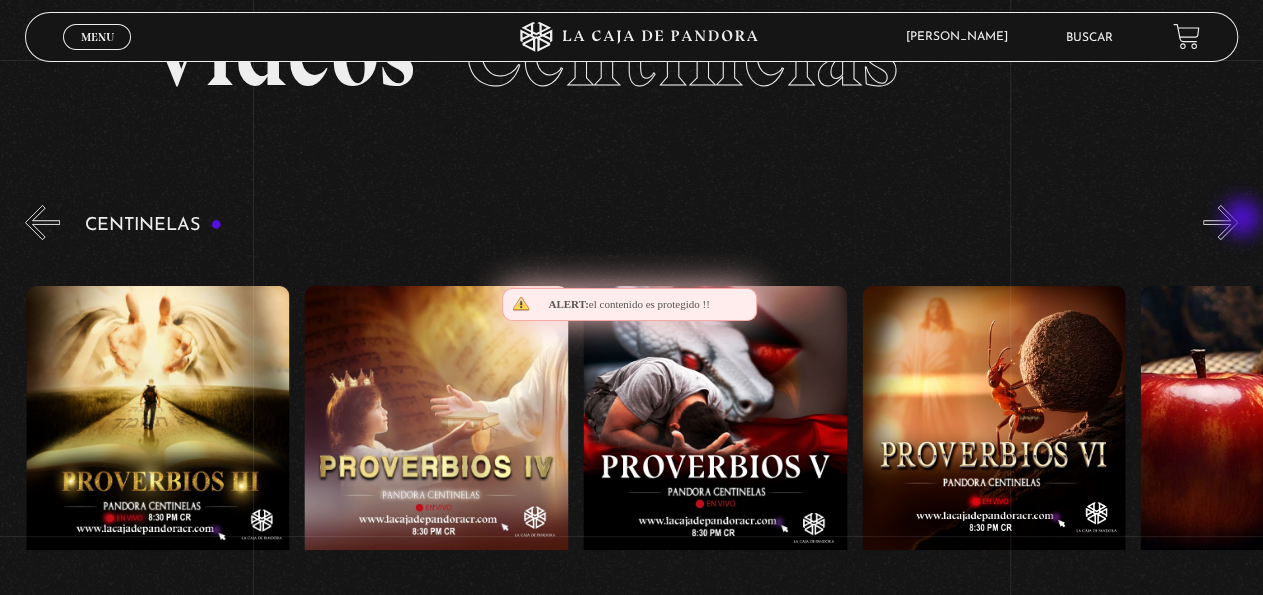 click on "»" at bounding box center (1220, 222) 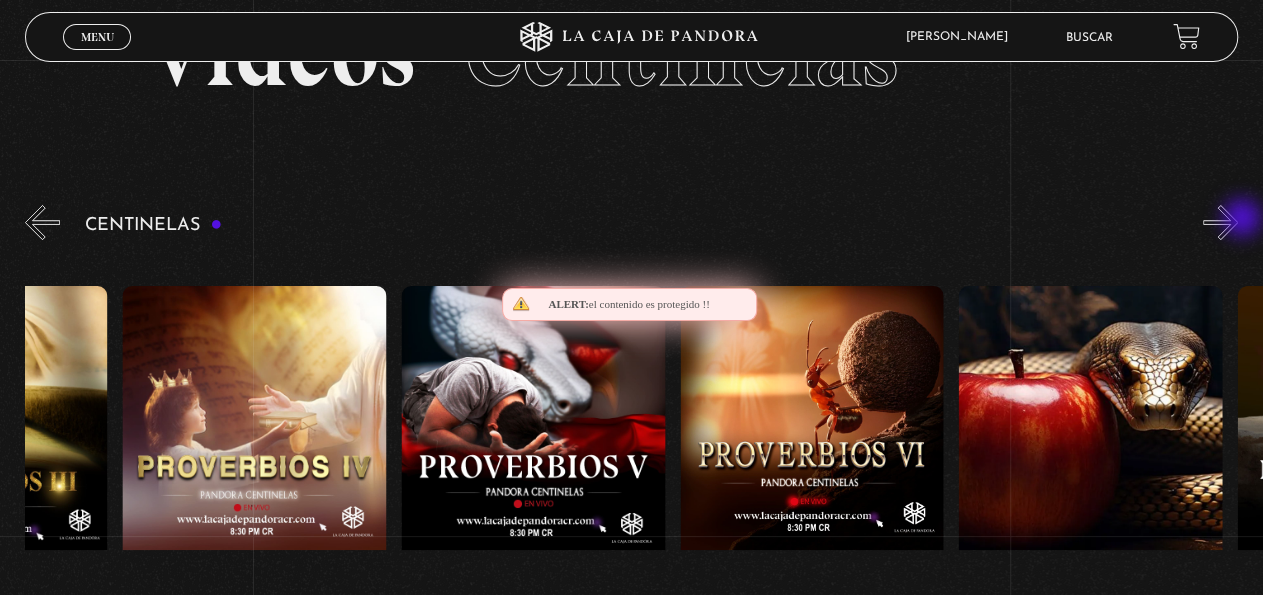 click on "»" at bounding box center [1220, 222] 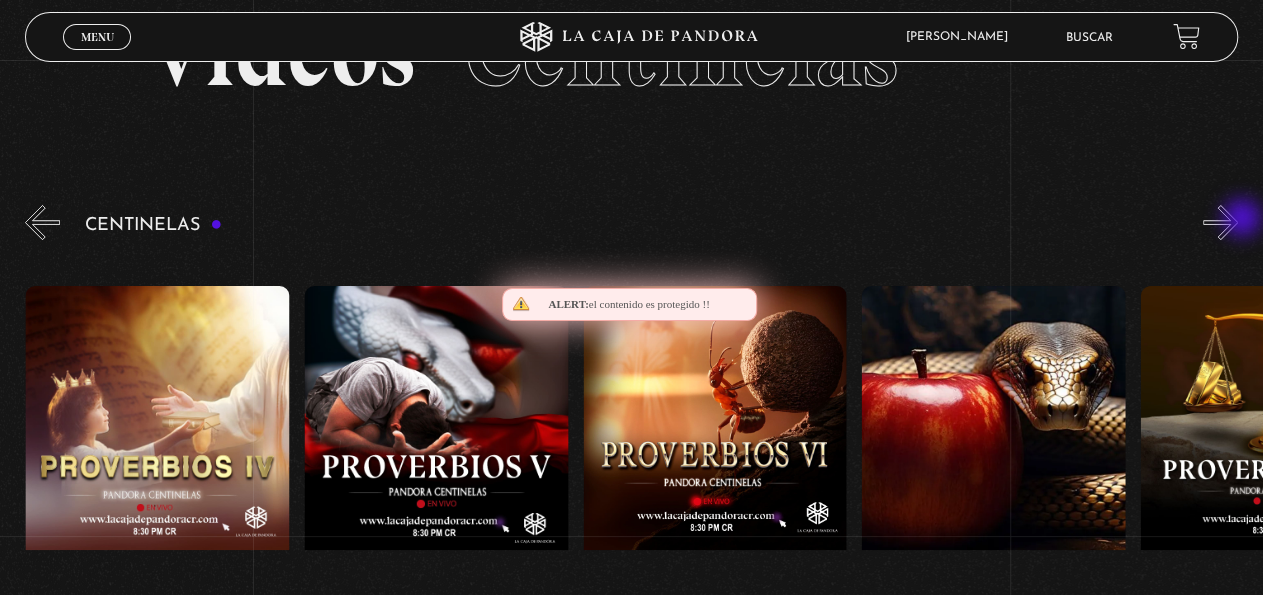 click on "»" at bounding box center [1220, 222] 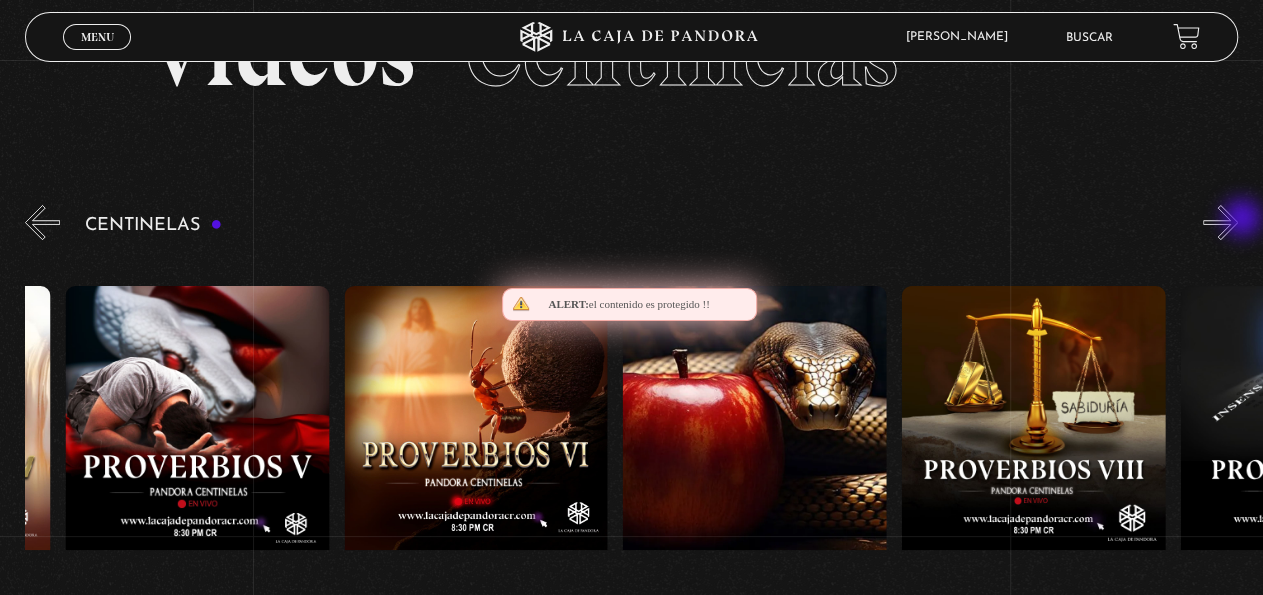click on "»" at bounding box center (1220, 222) 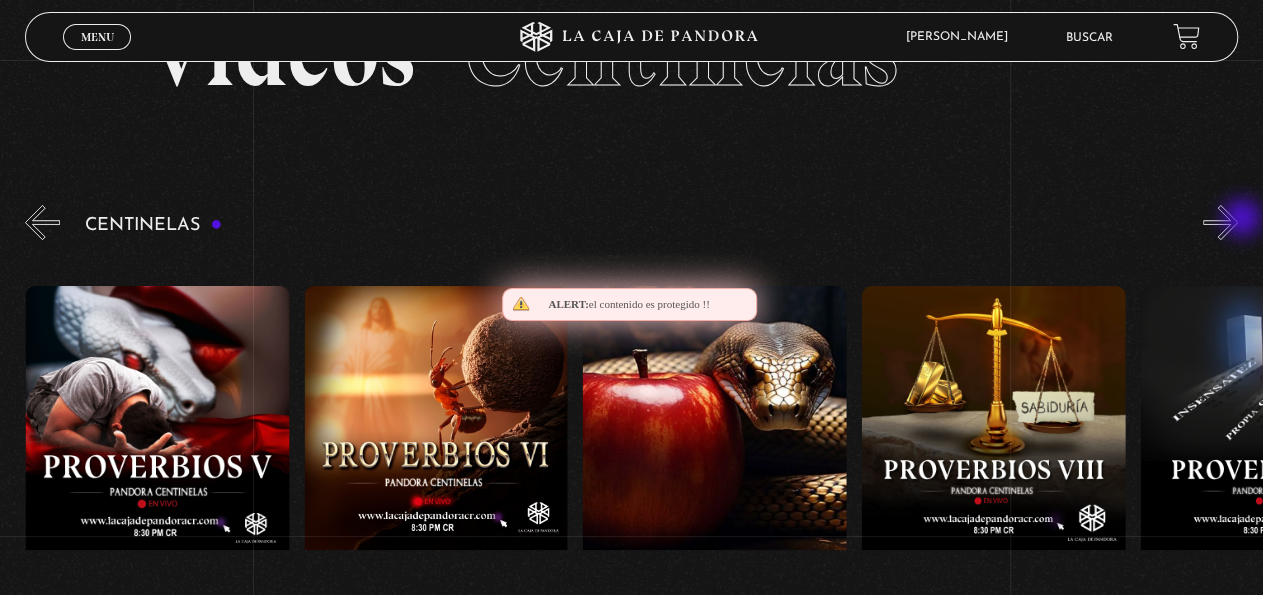 click on "»" at bounding box center [1220, 222] 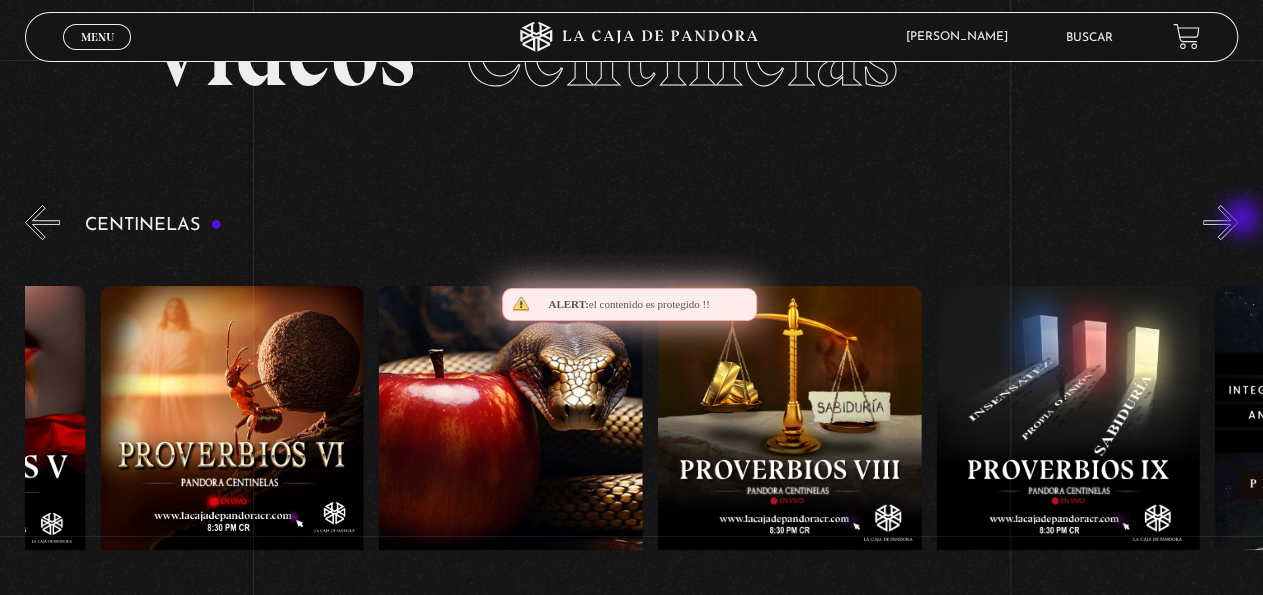 click on "»" at bounding box center [1220, 222] 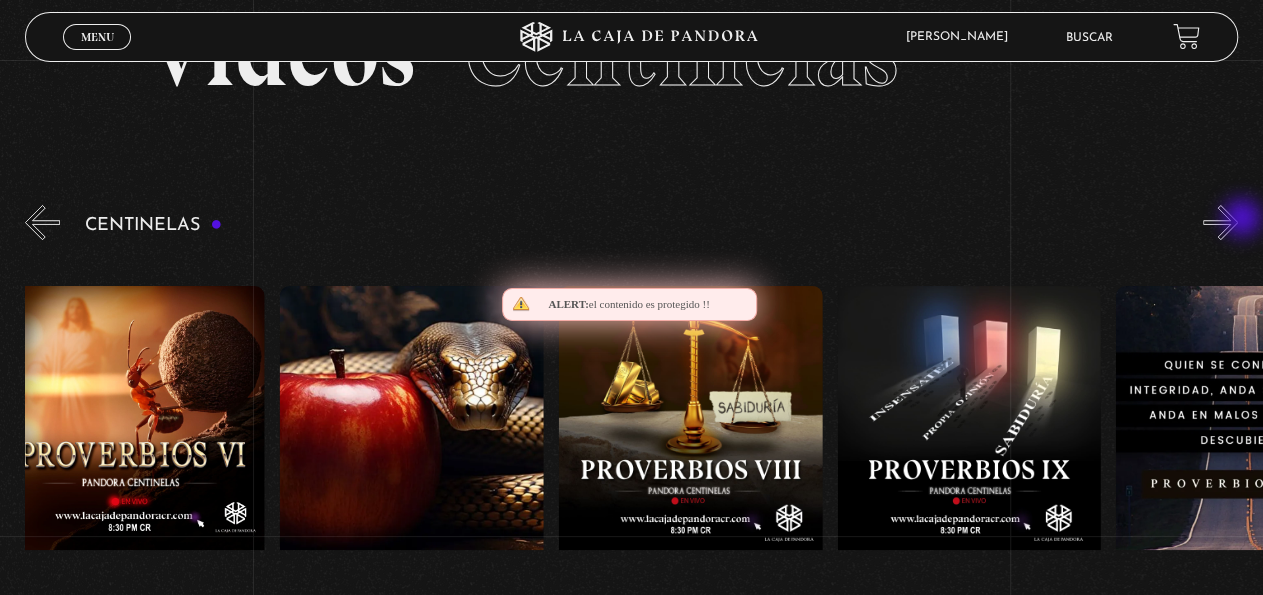 click on "»" at bounding box center (1220, 222) 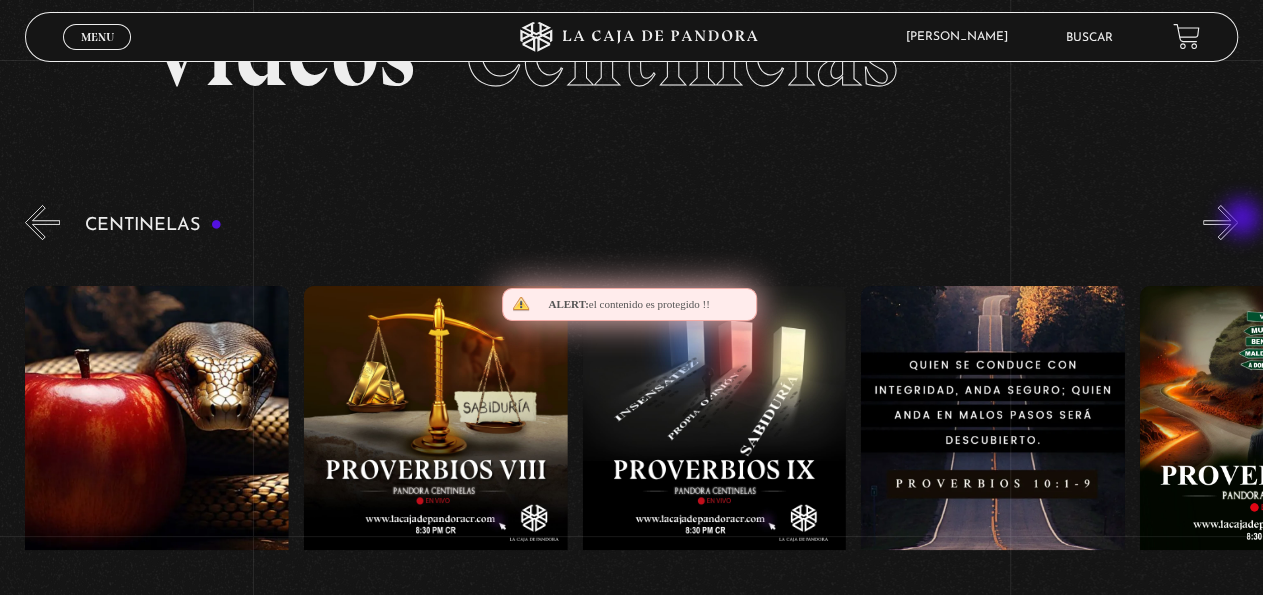 click on "»" at bounding box center [1220, 222] 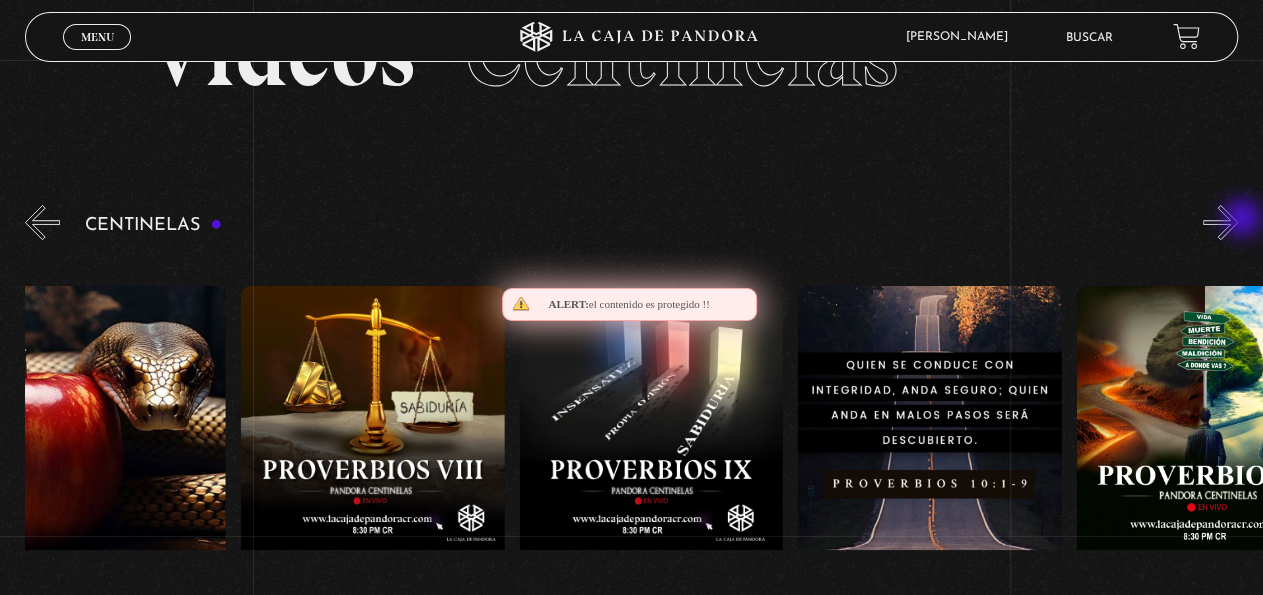 click on "»" at bounding box center [1220, 222] 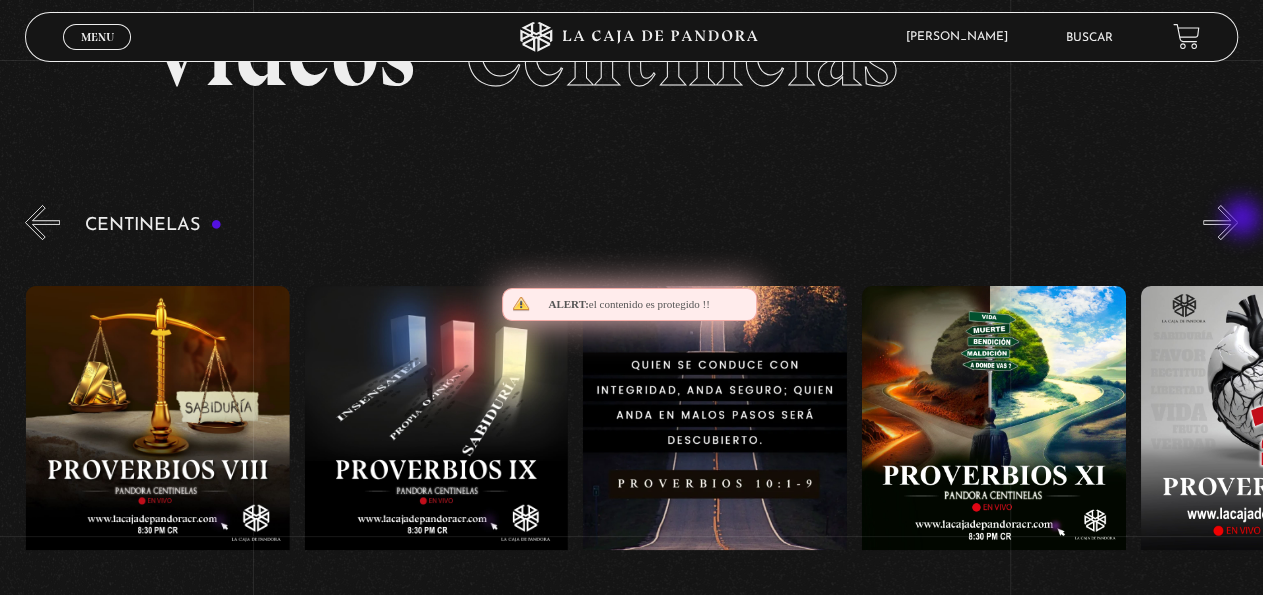 click on "»" at bounding box center [1220, 222] 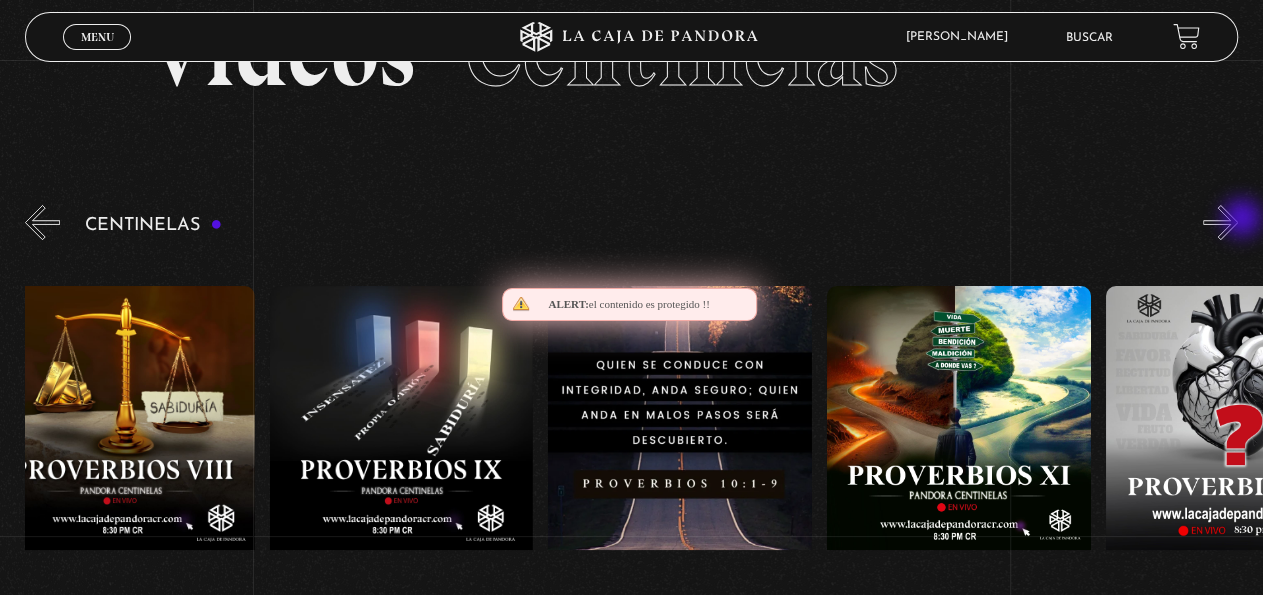click on "»" at bounding box center [1220, 222] 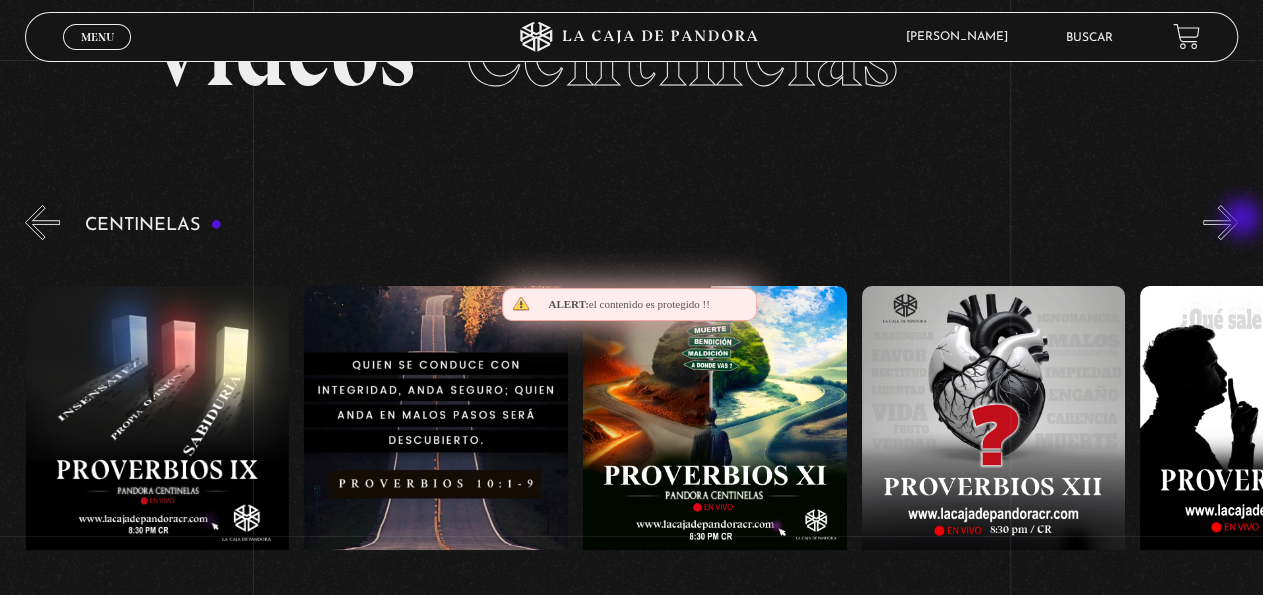 click on "»" at bounding box center [1220, 222] 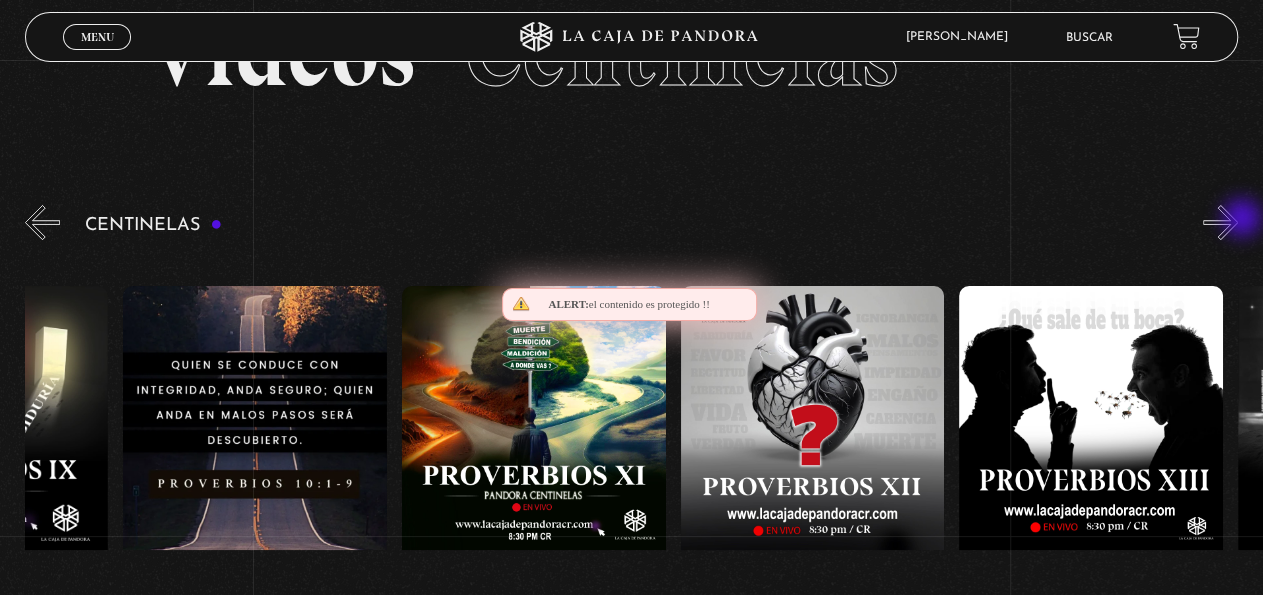 click on "»" at bounding box center [1220, 222] 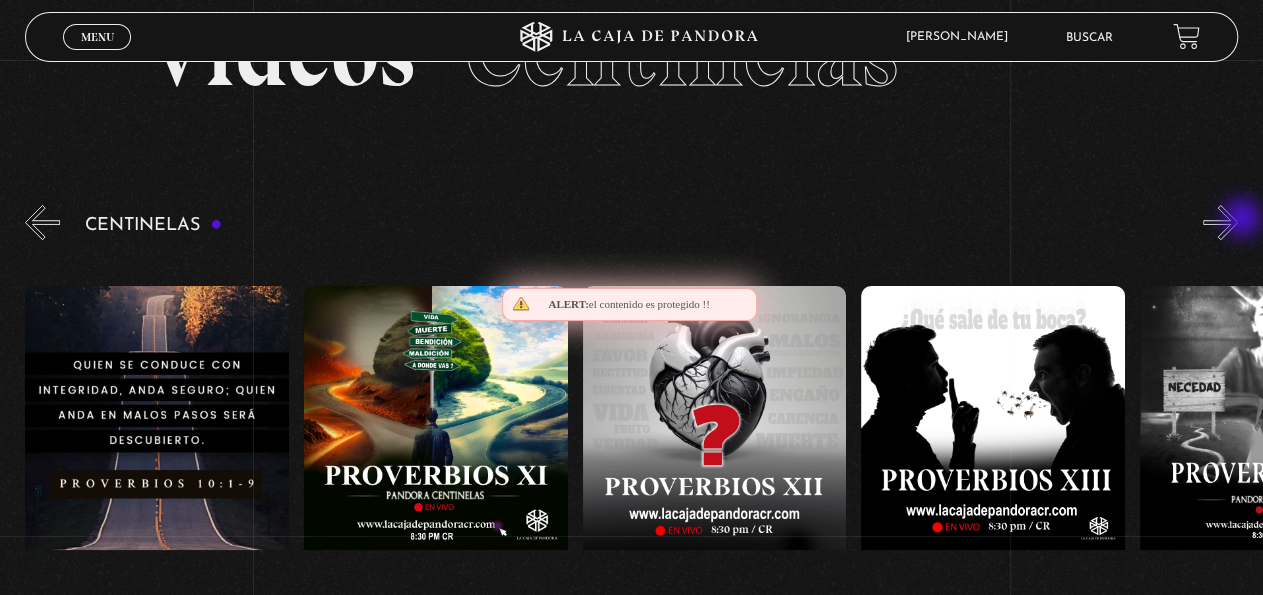 click on "»" at bounding box center (1220, 222) 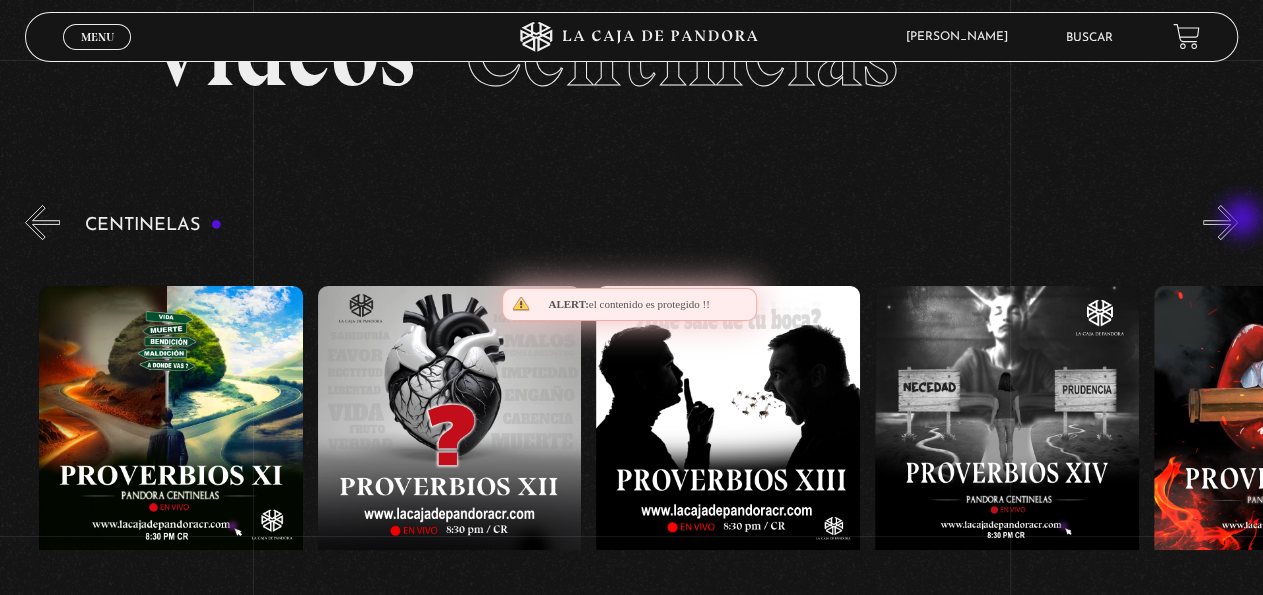 click on "»" at bounding box center [1220, 222] 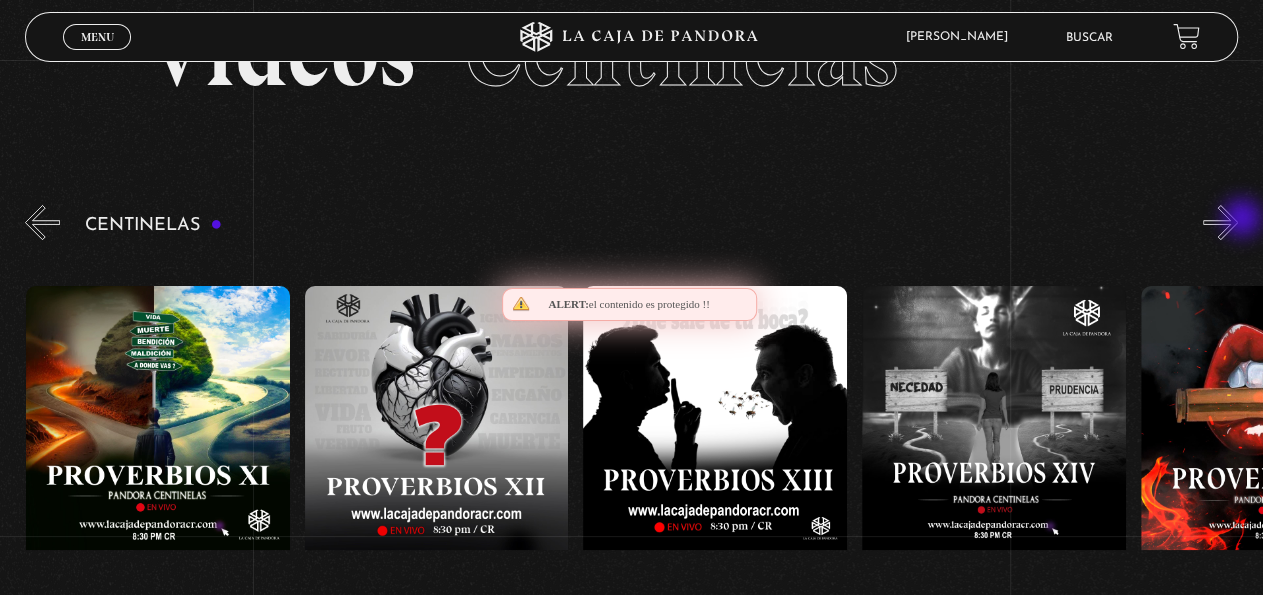 click on "»" at bounding box center [1220, 222] 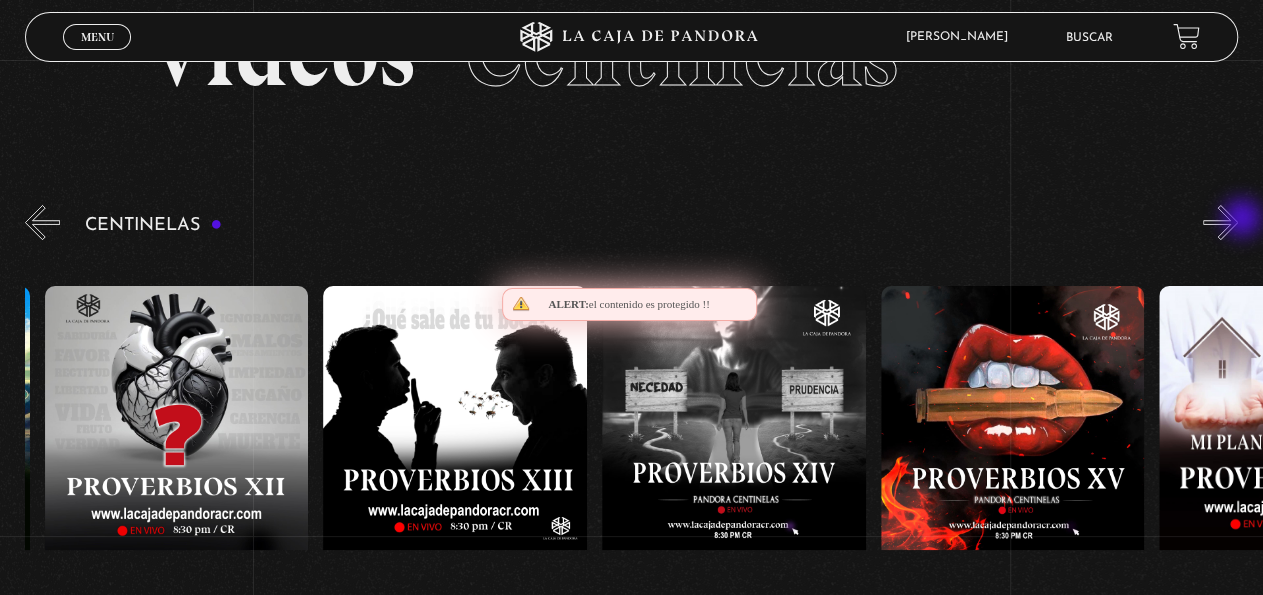 click on "»" at bounding box center (1220, 222) 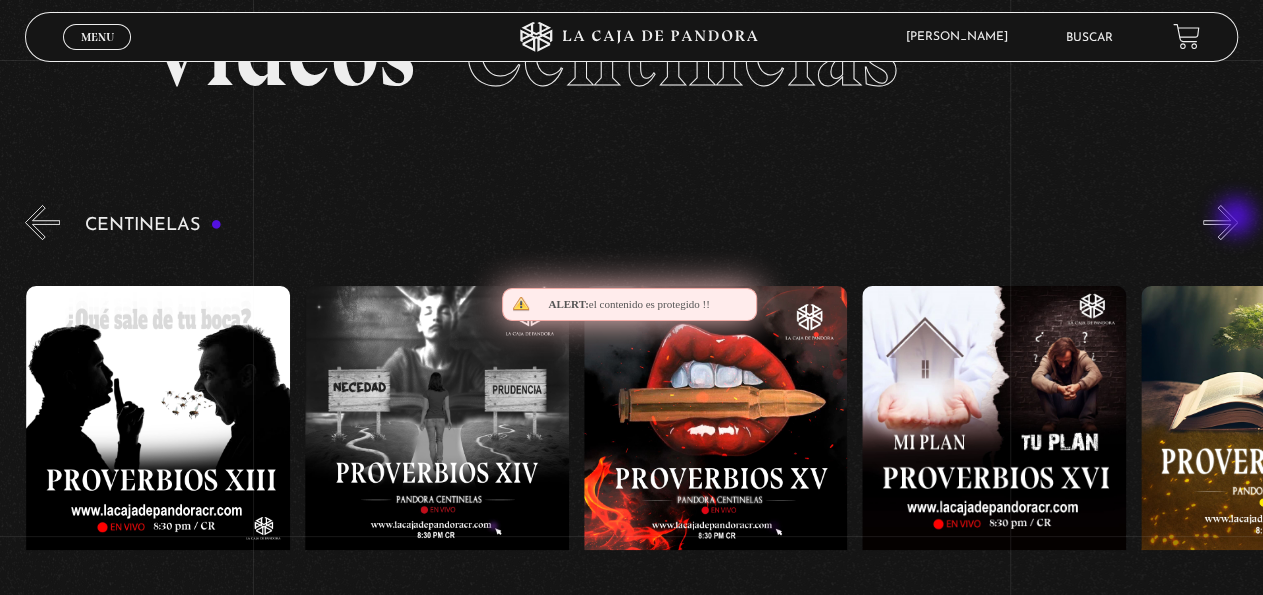 click on "»" at bounding box center (1220, 222) 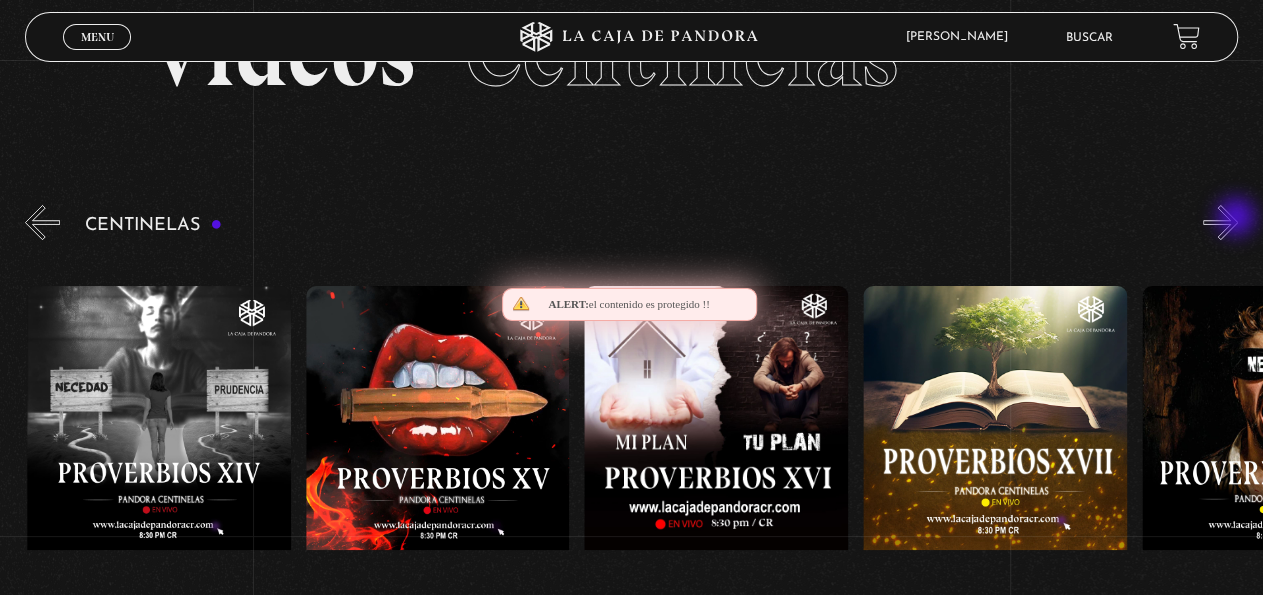 click on "»" at bounding box center (1220, 222) 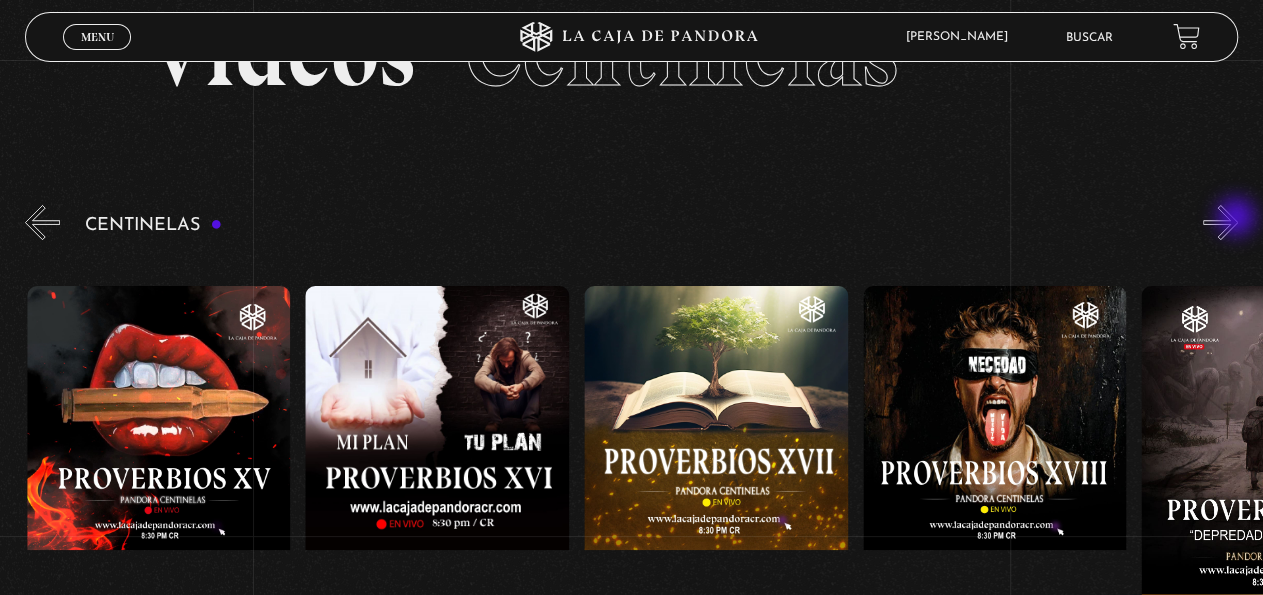 click on "»" at bounding box center [1220, 222] 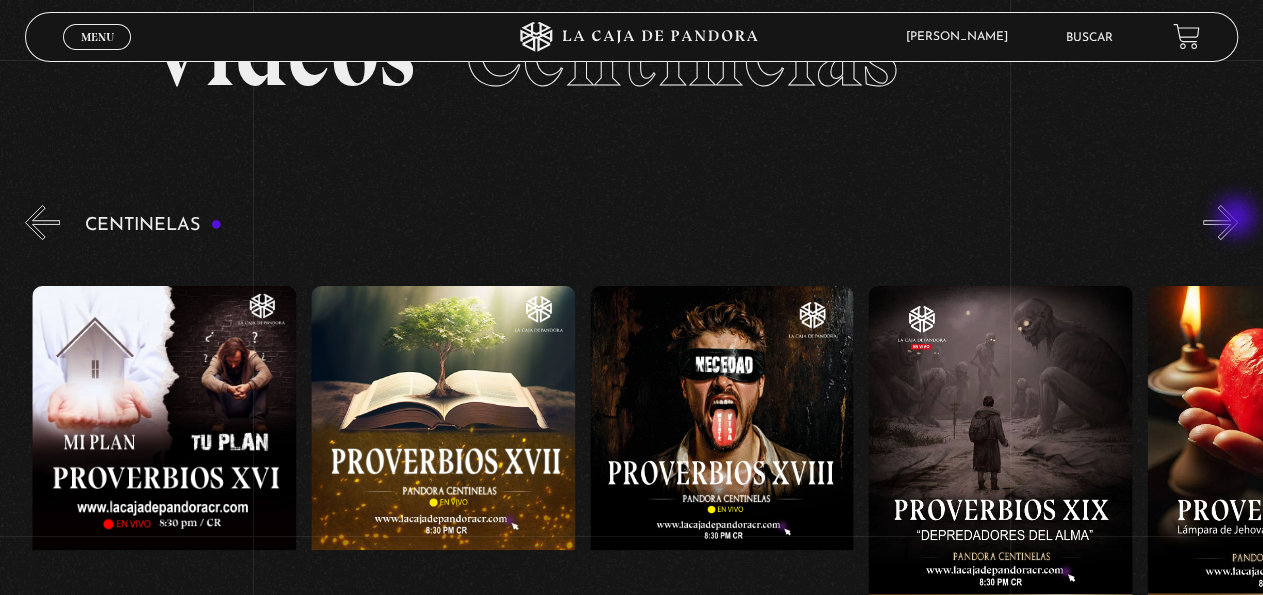 click on "»" at bounding box center (1220, 222) 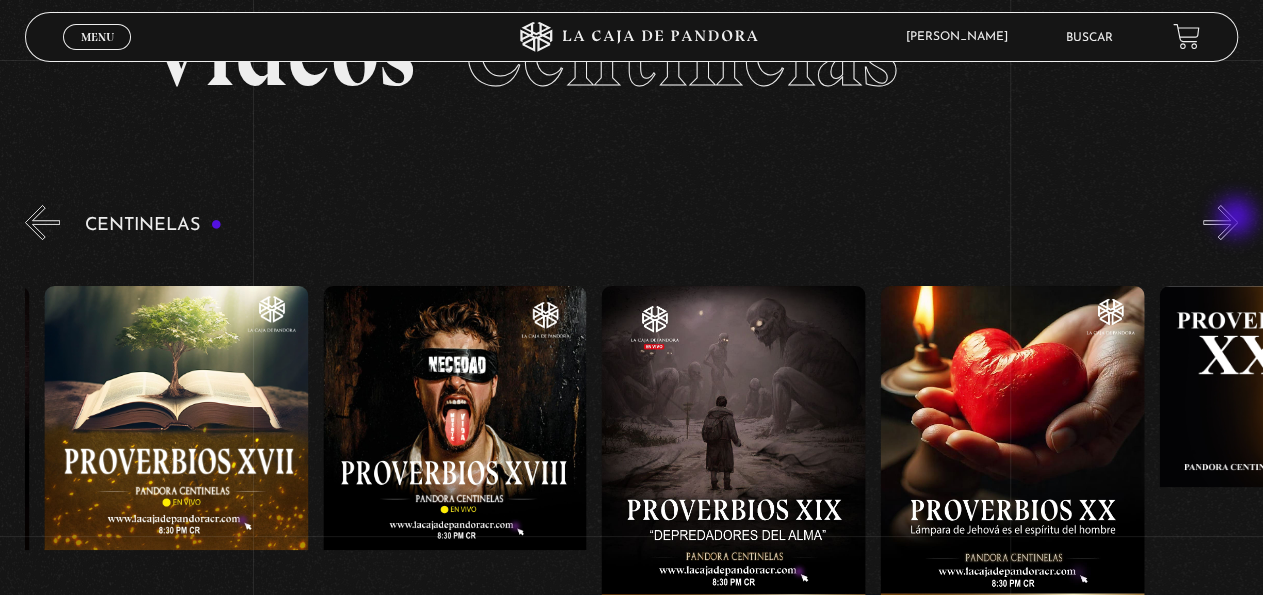 click on "»" at bounding box center [1220, 222] 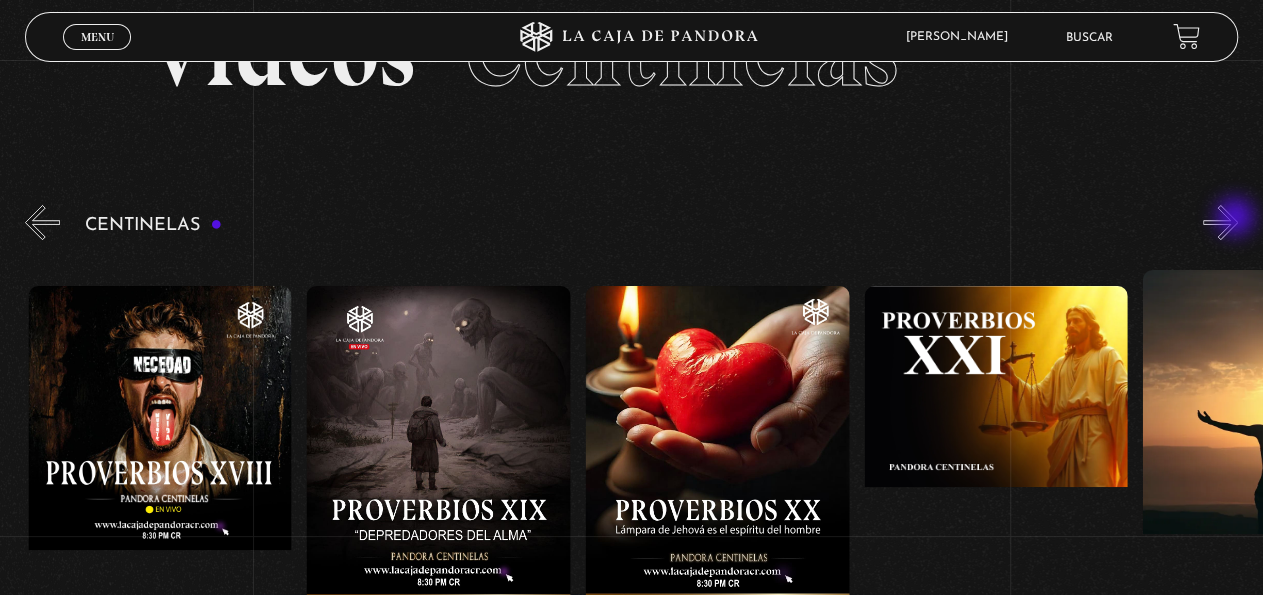 click on "»" at bounding box center (1220, 222) 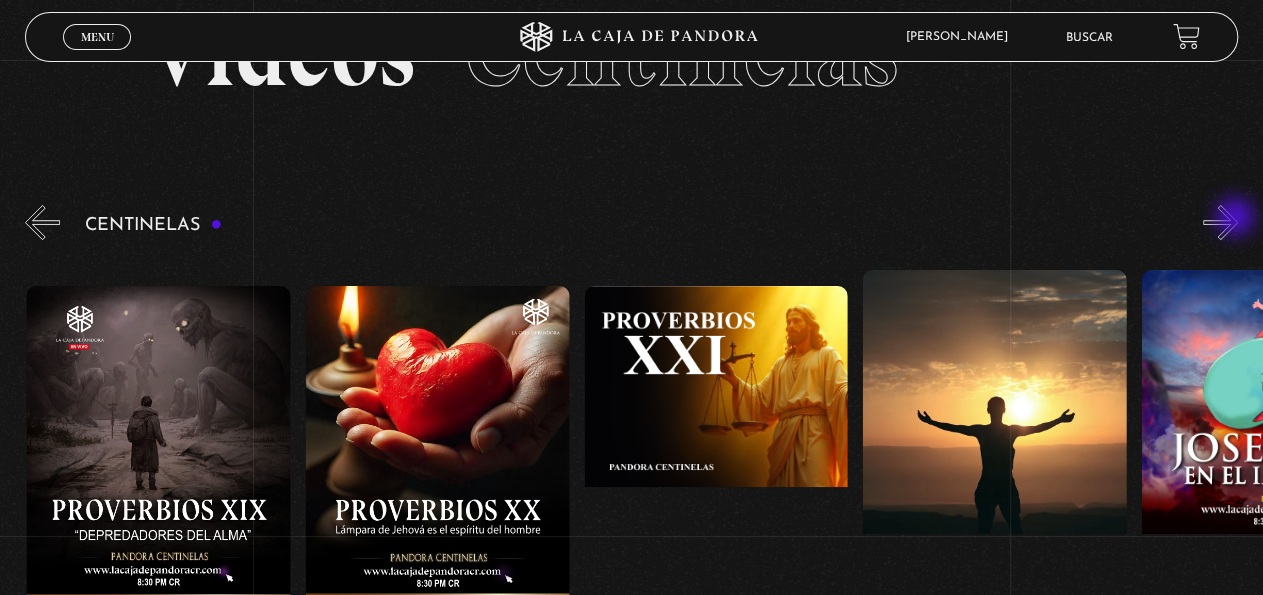 click on "»" at bounding box center [1220, 222] 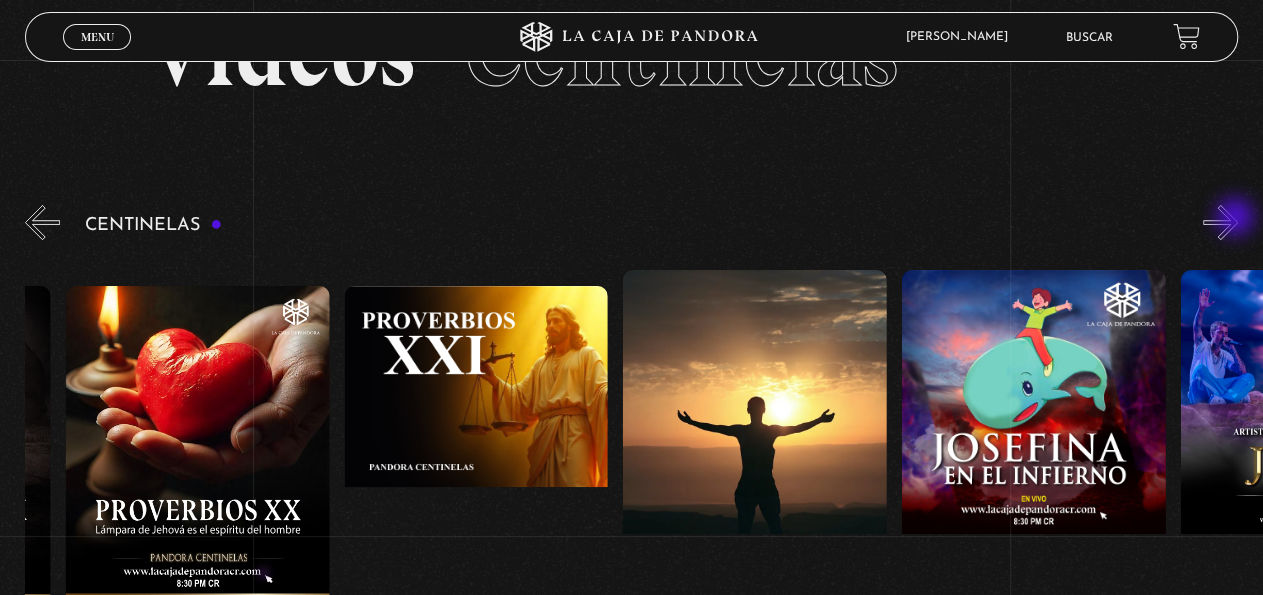 scroll, scrollTop: 0, scrollLeft: 6129, axis: horizontal 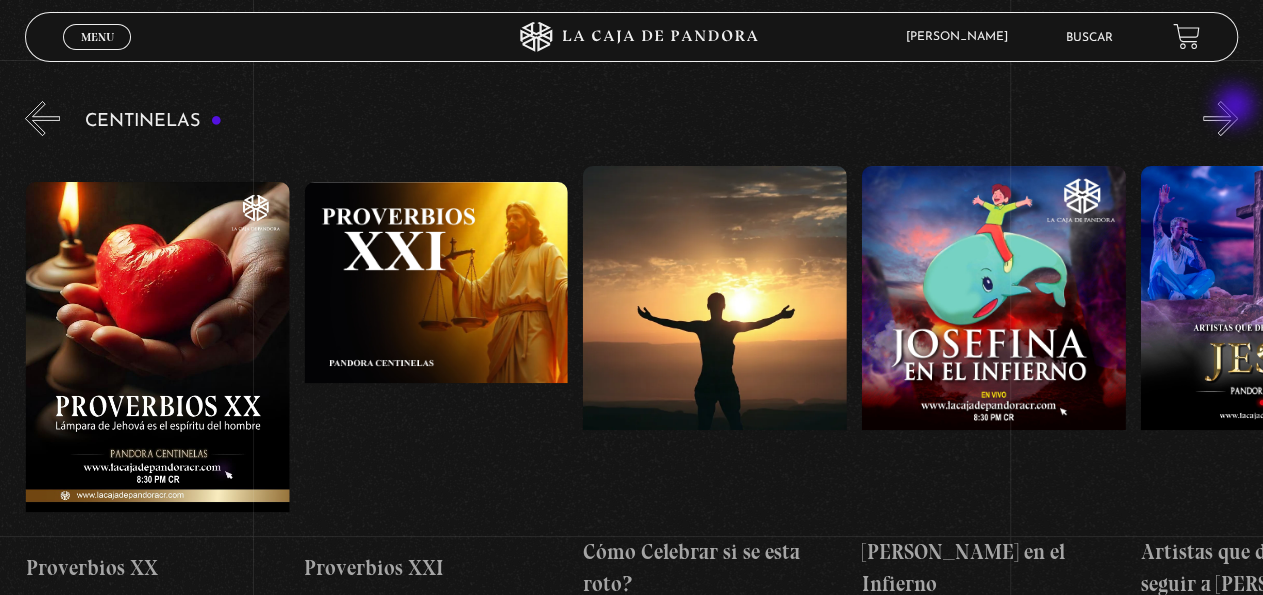 click on "»" at bounding box center [1220, 118] 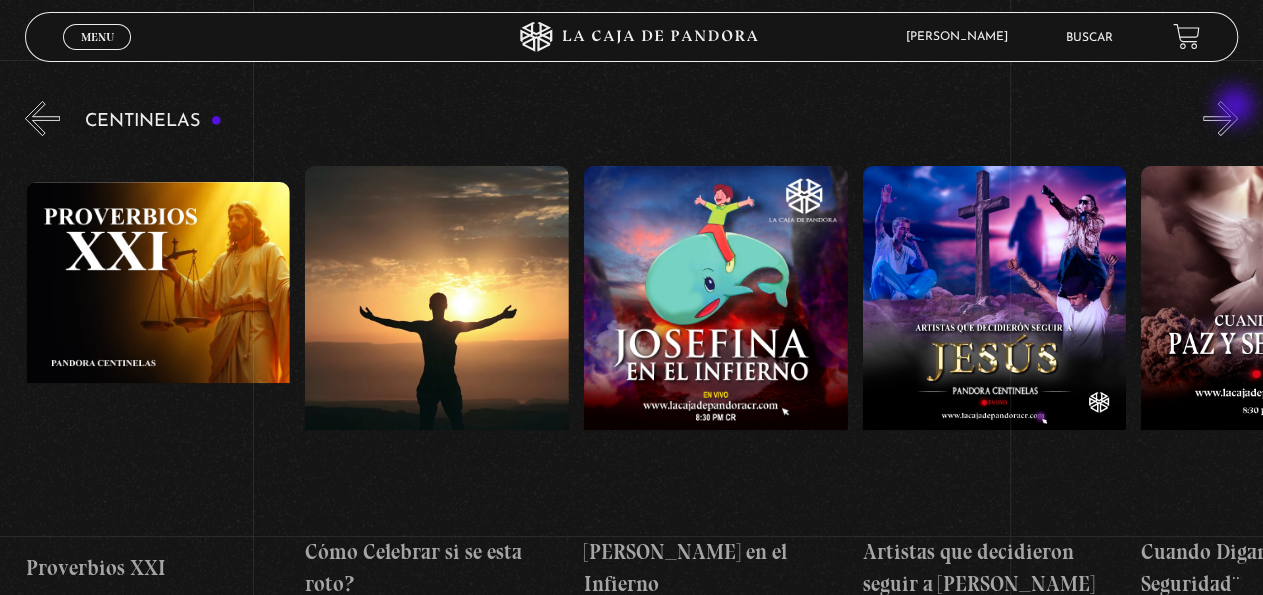 click on "»" at bounding box center (1220, 118) 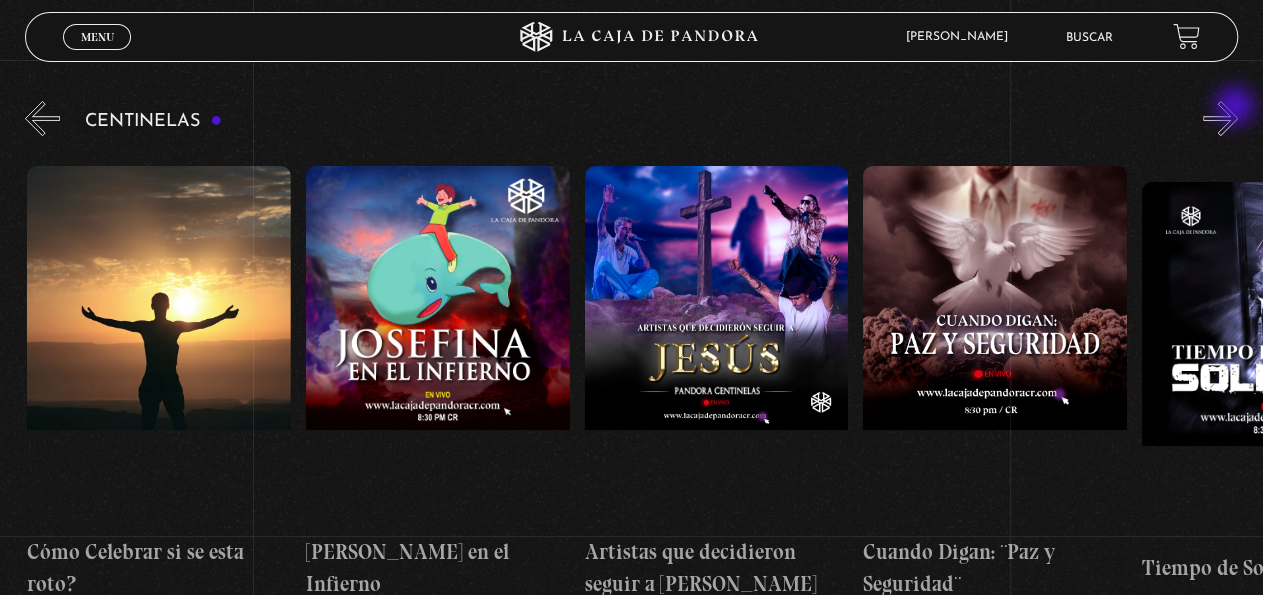 click on "»" at bounding box center [1220, 118] 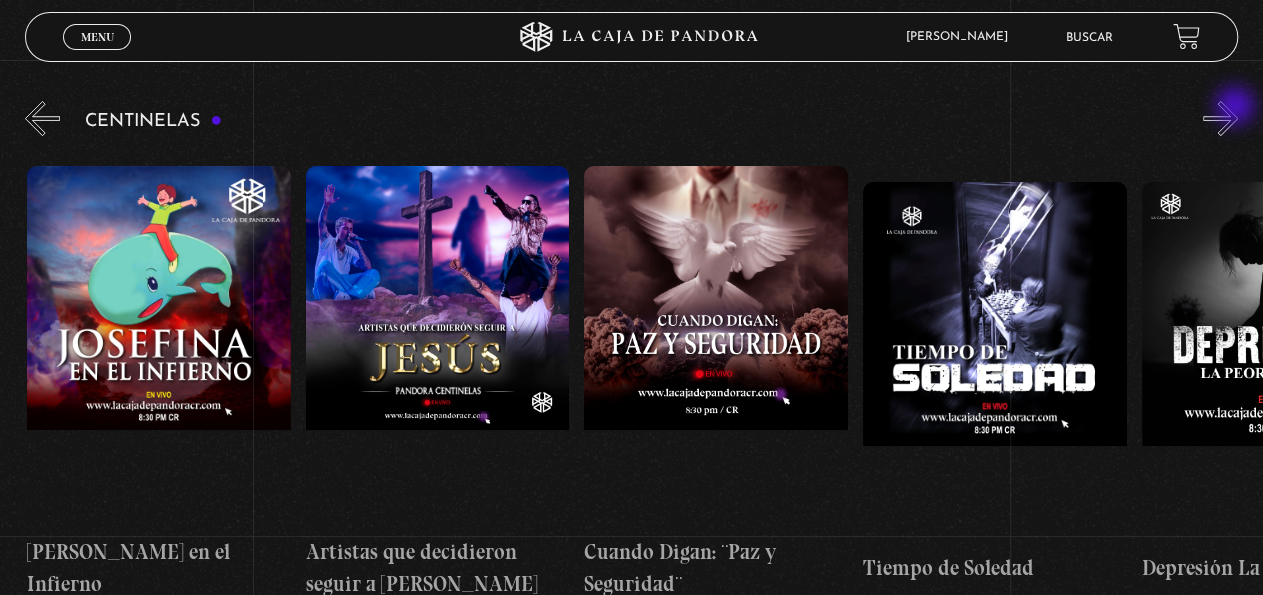 click on "»" at bounding box center (1220, 118) 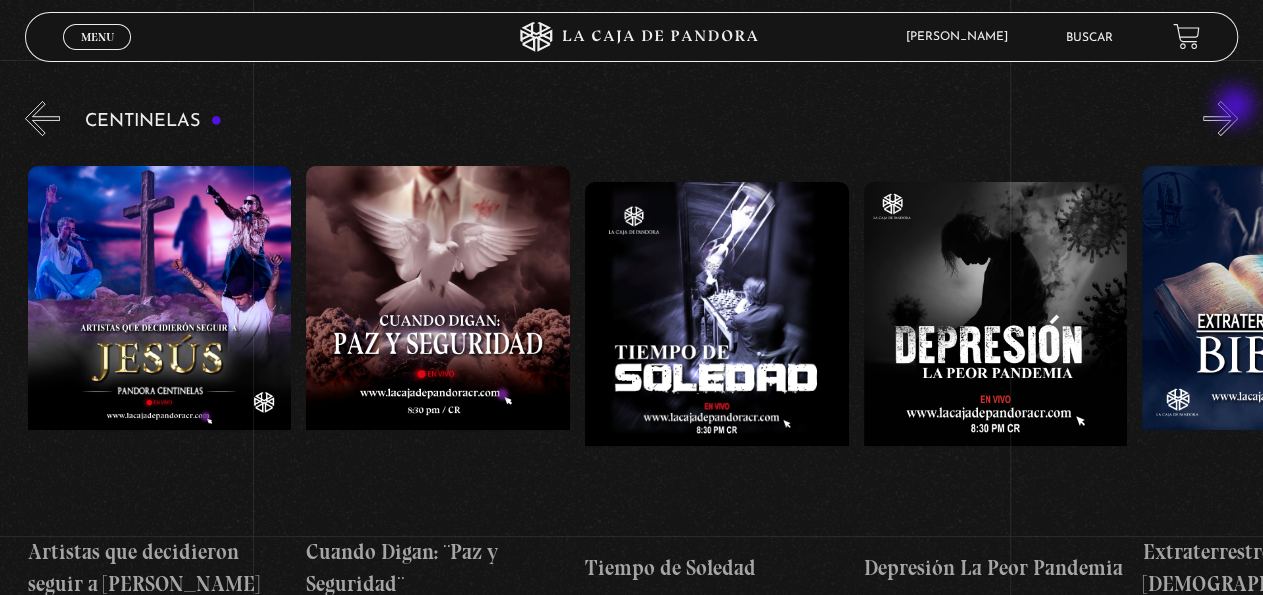 click on "»" at bounding box center (1220, 118) 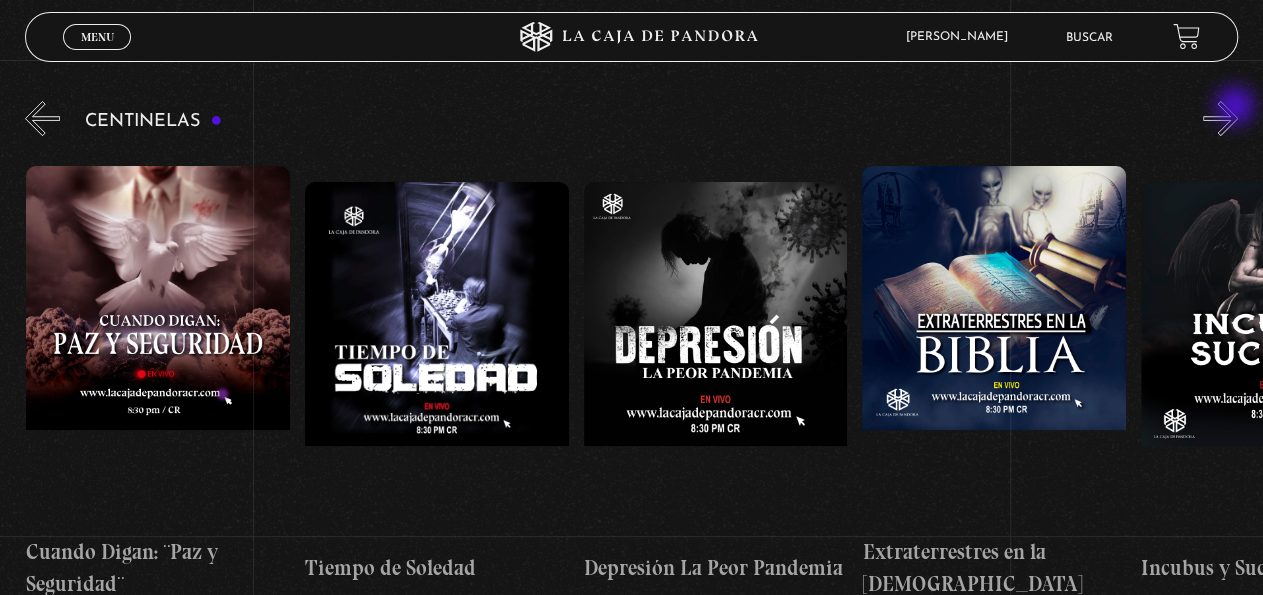 click on "»" at bounding box center [1220, 118] 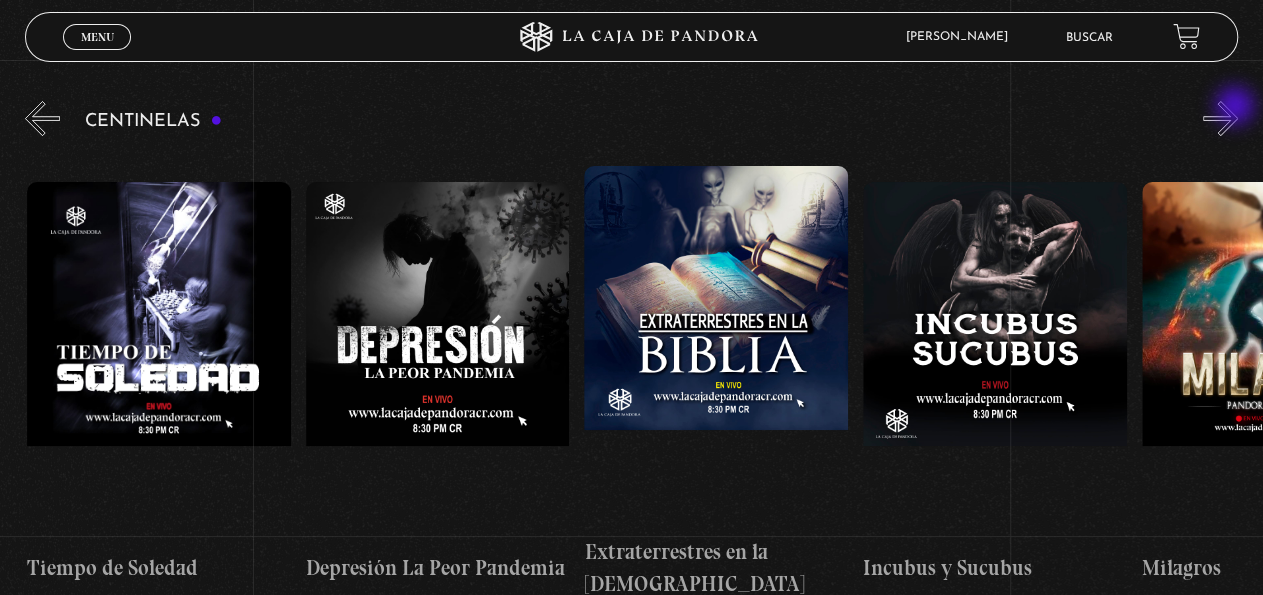 scroll, scrollTop: 0, scrollLeft: 7802, axis: horizontal 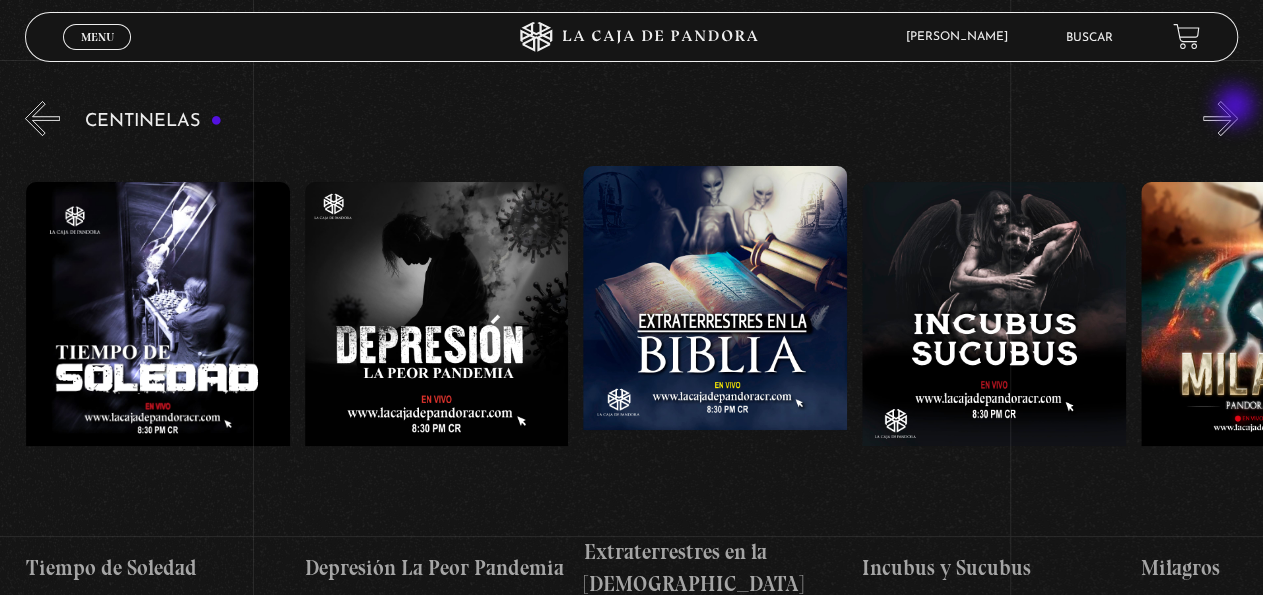 click on "»" at bounding box center [1220, 118] 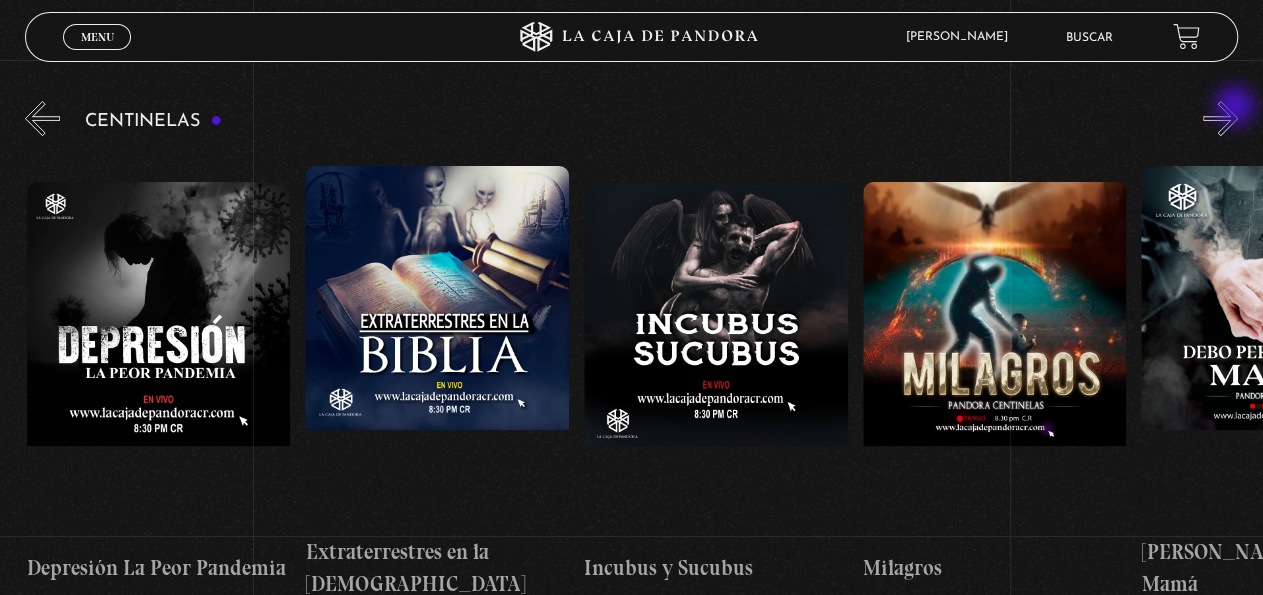 click on "»" at bounding box center (1220, 118) 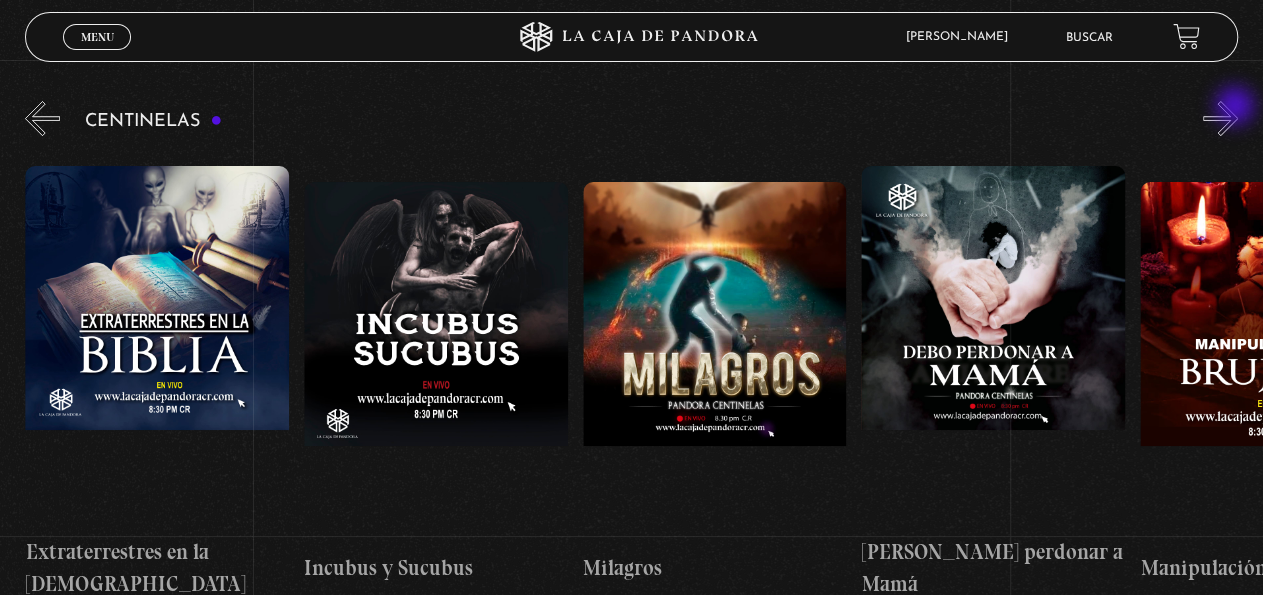 click on "»" at bounding box center (1220, 118) 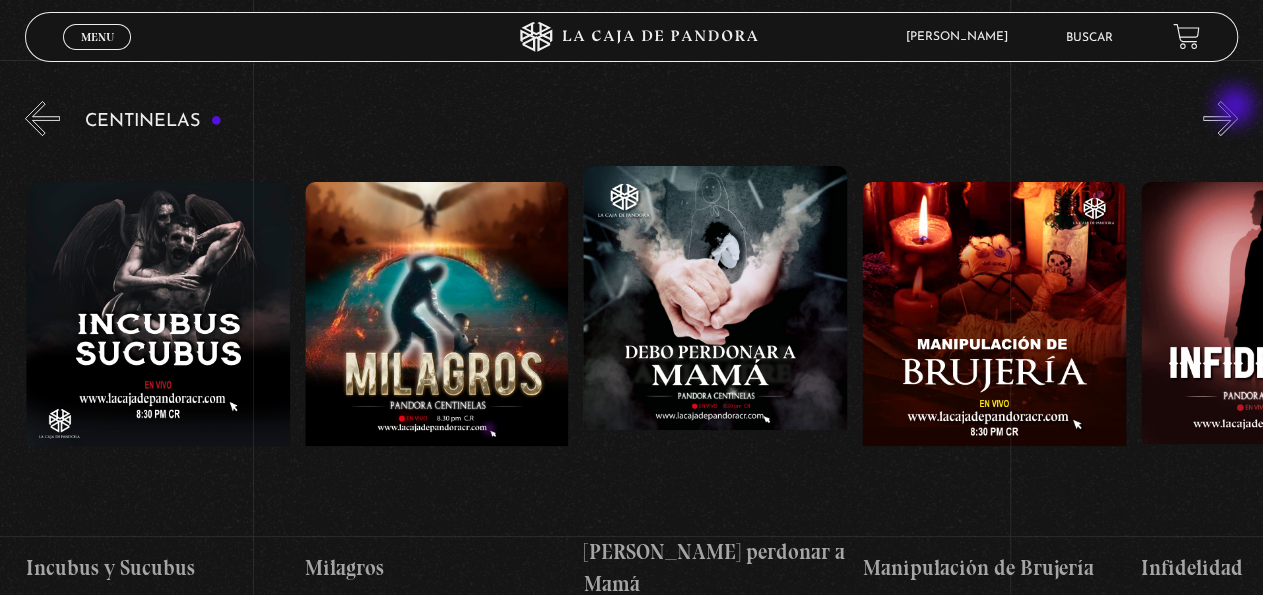 click on "»" at bounding box center (1220, 118) 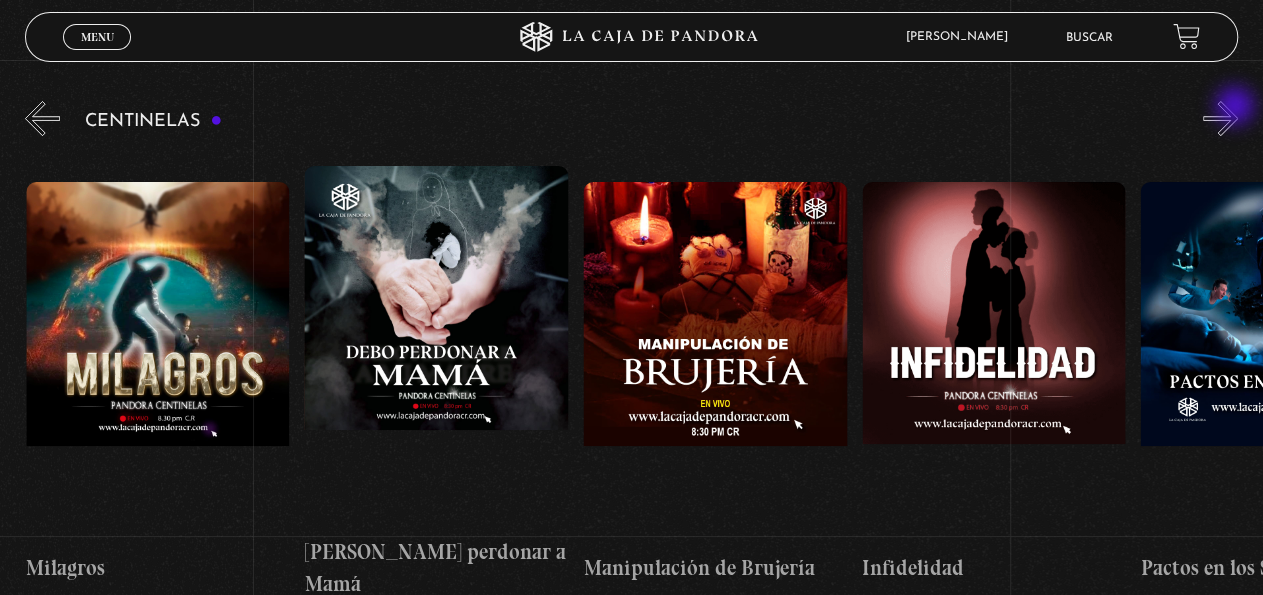 click on "»" at bounding box center [1220, 118] 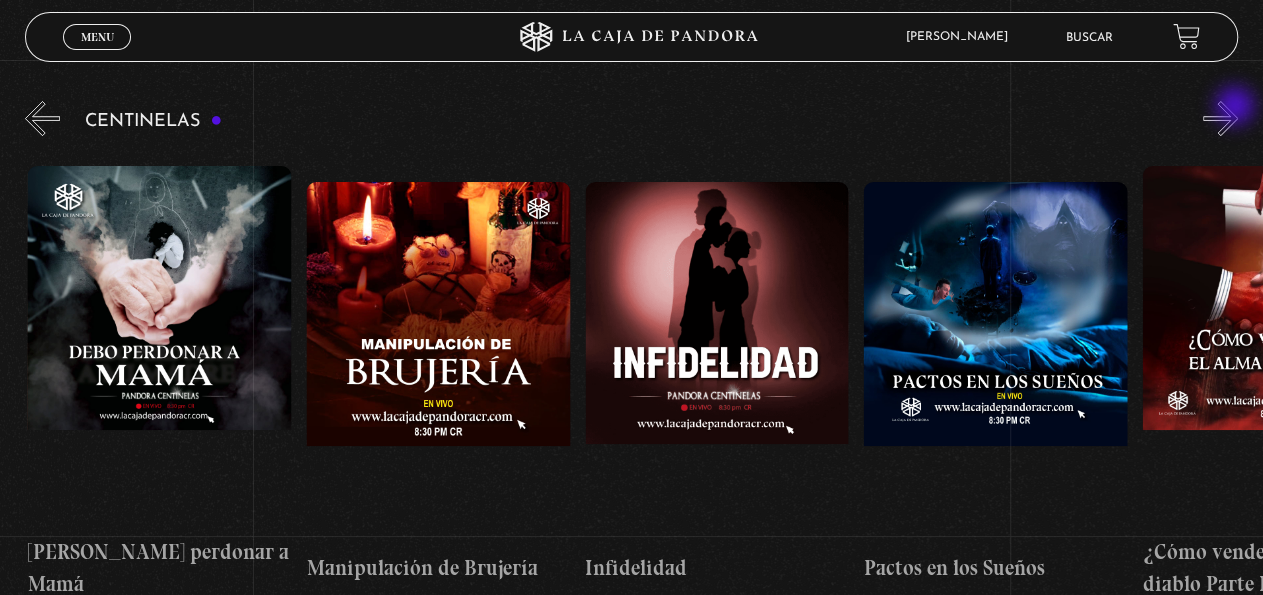 click on "»" at bounding box center (1220, 118) 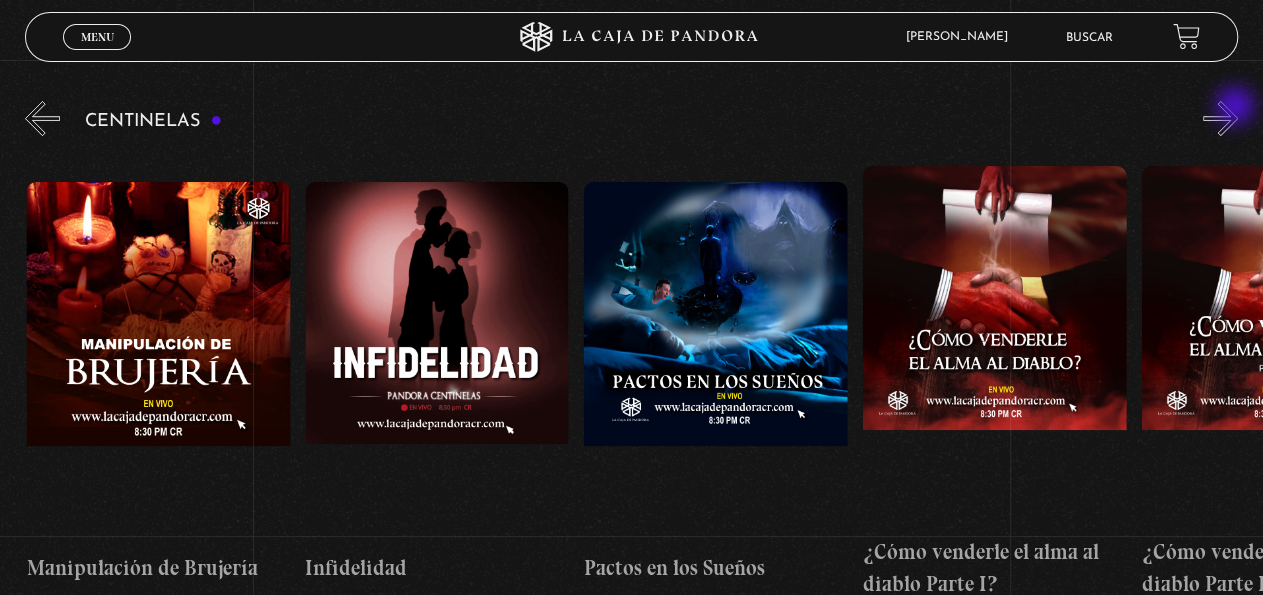click on "»" at bounding box center [1220, 118] 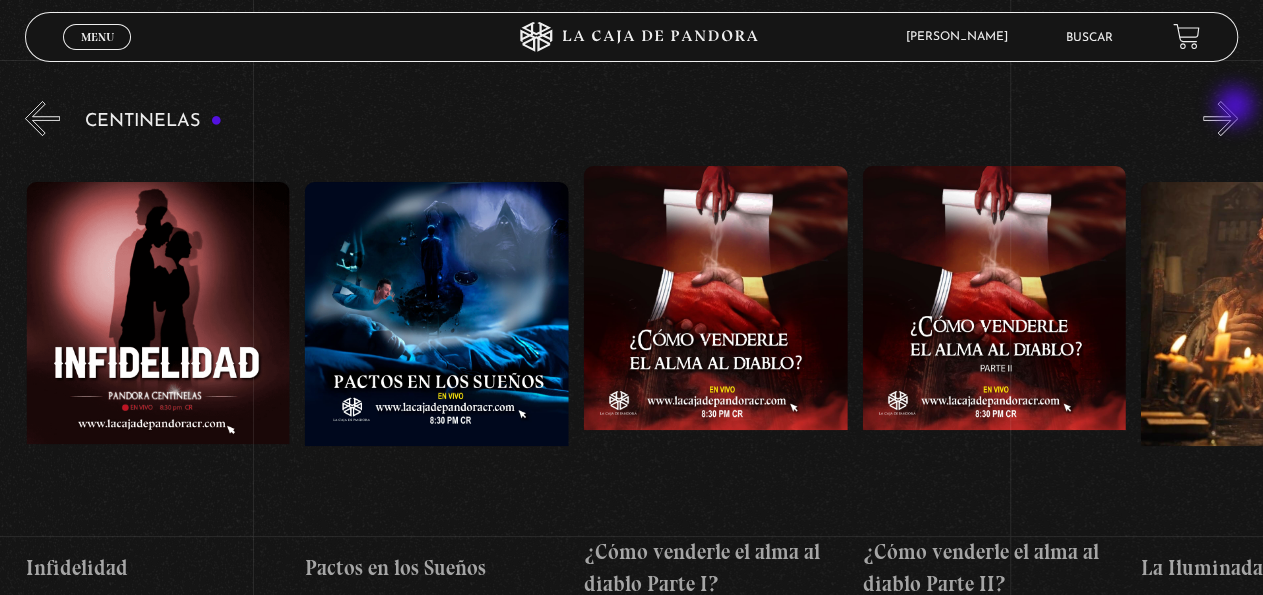 scroll, scrollTop: 0, scrollLeft: 9753, axis: horizontal 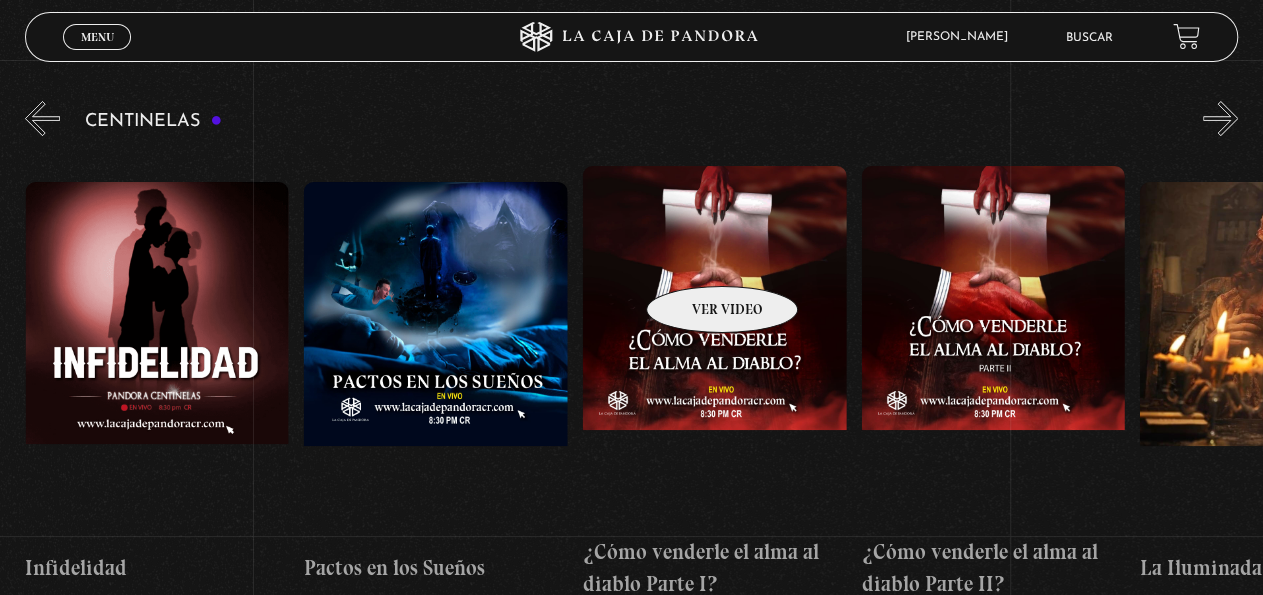 click at bounding box center [715, 346] 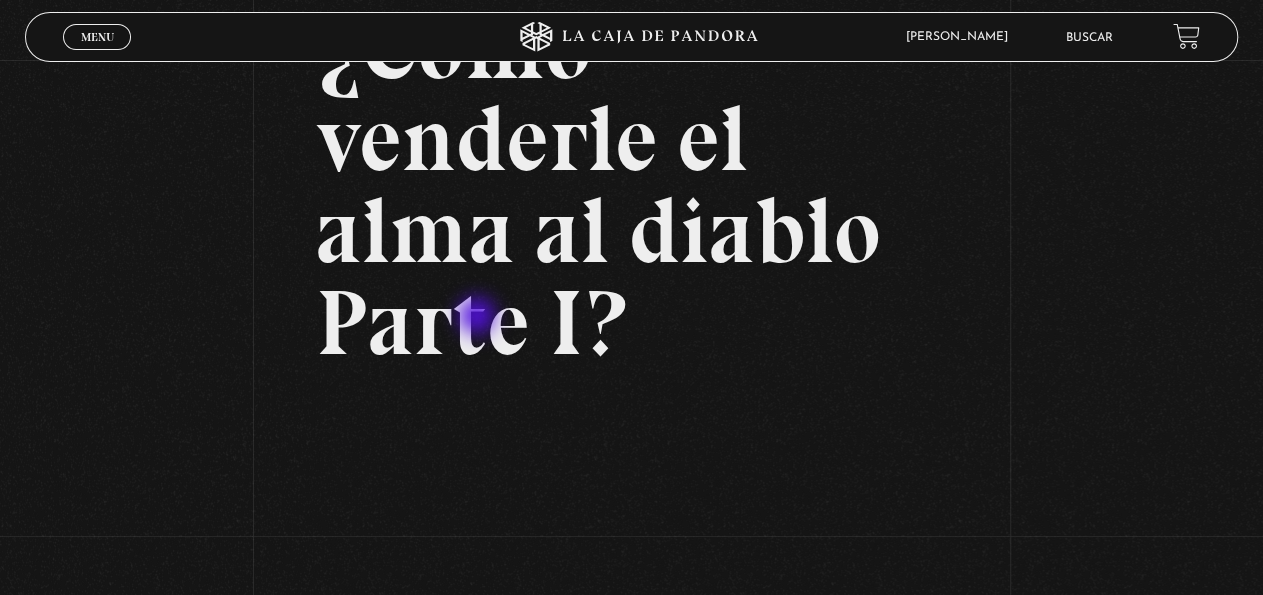 scroll, scrollTop: 208, scrollLeft: 0, axis: vertical 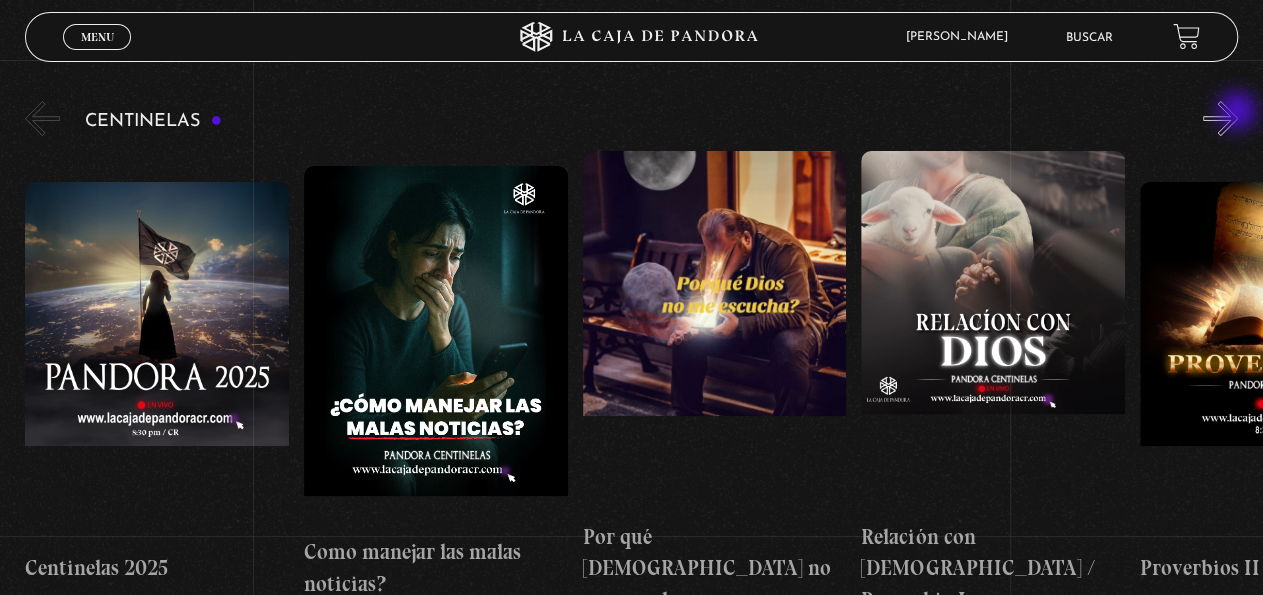 click on "»" at bounding box center [1220, 118] 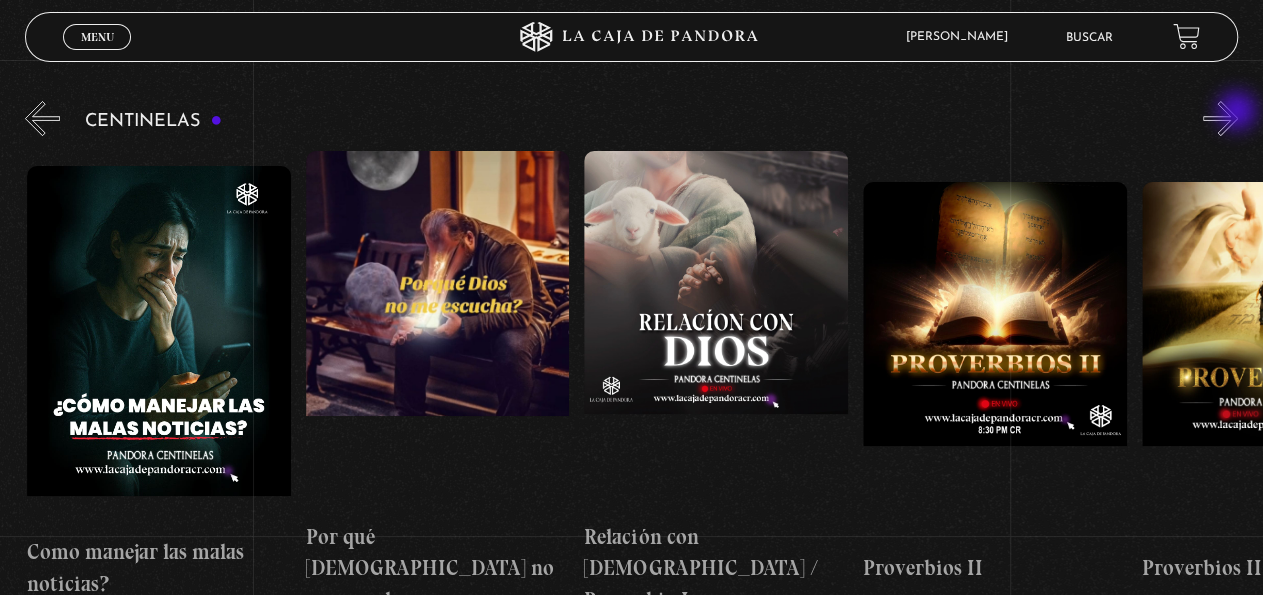 click on "»" at bounding box center (1220, 118) 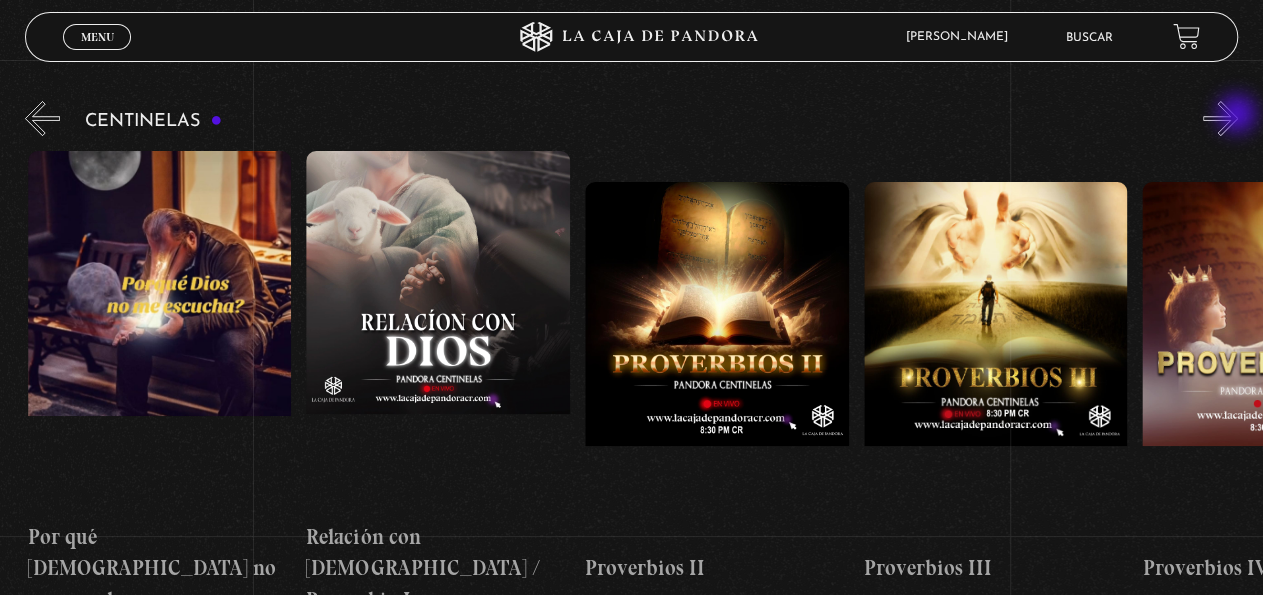 click on "»" at bounding box center [1220, 118] 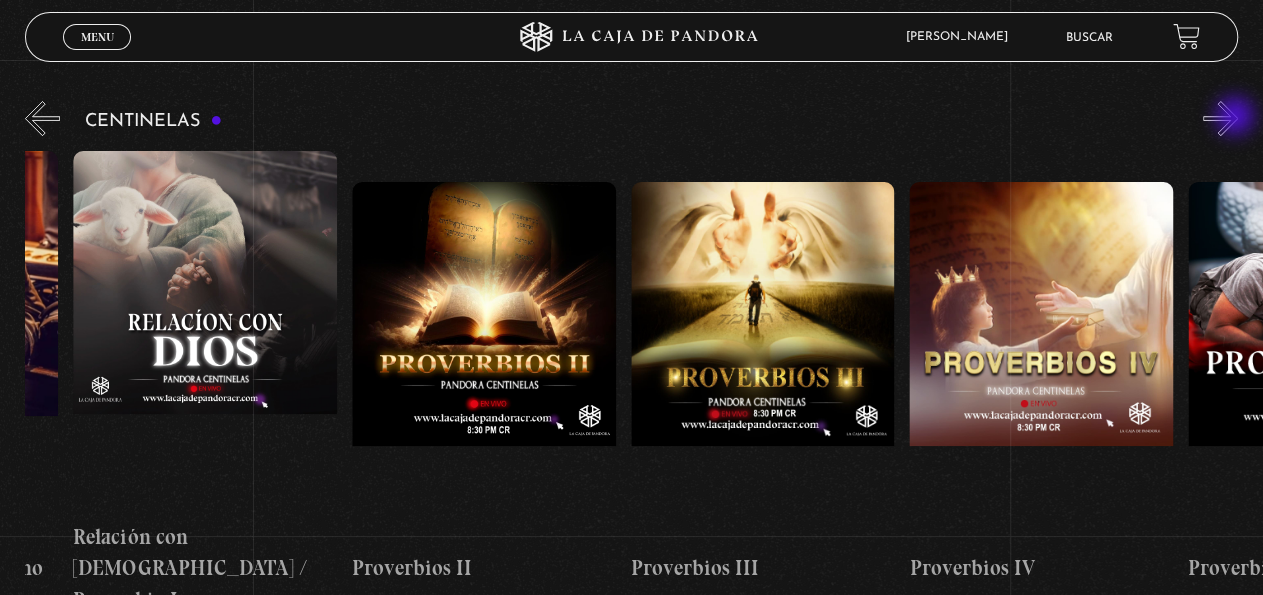 click on "»" at bounding box center [1220, 118] 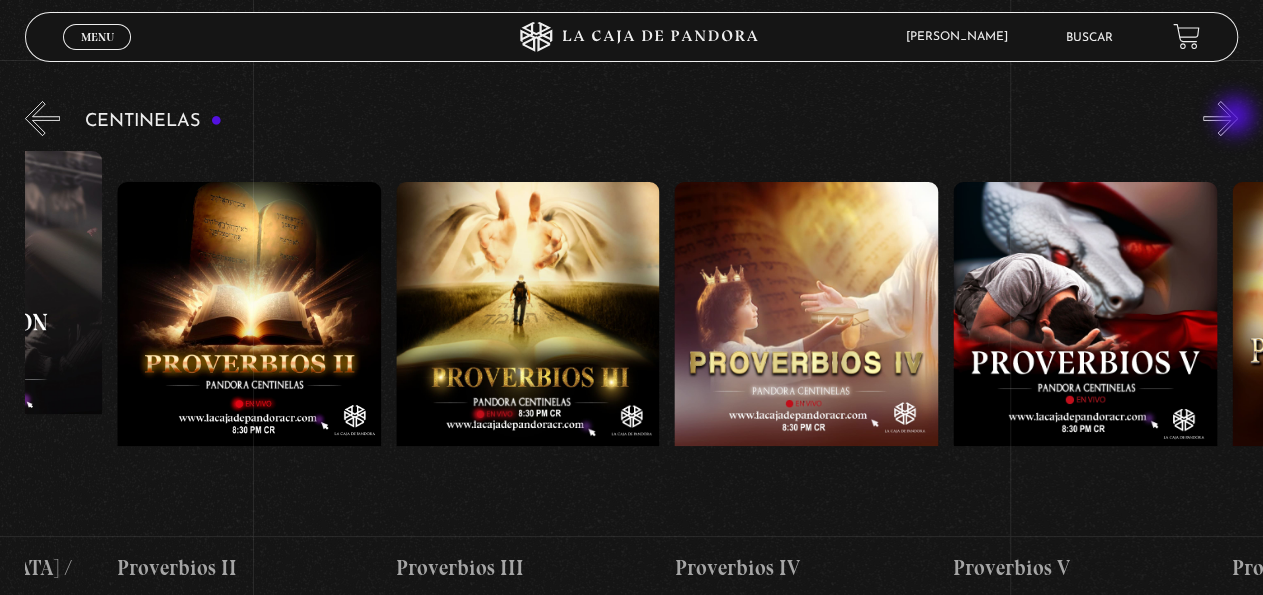 click on "»" at bounding box center (1220, 118) 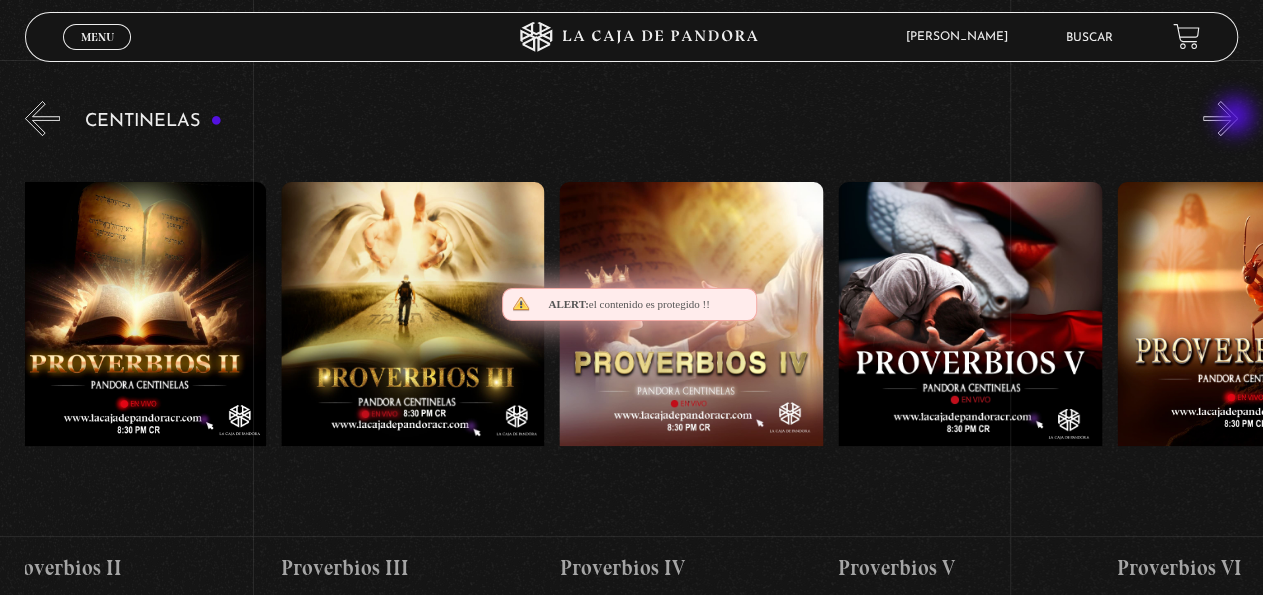 click on "»" at bounding box center (1220, 118) 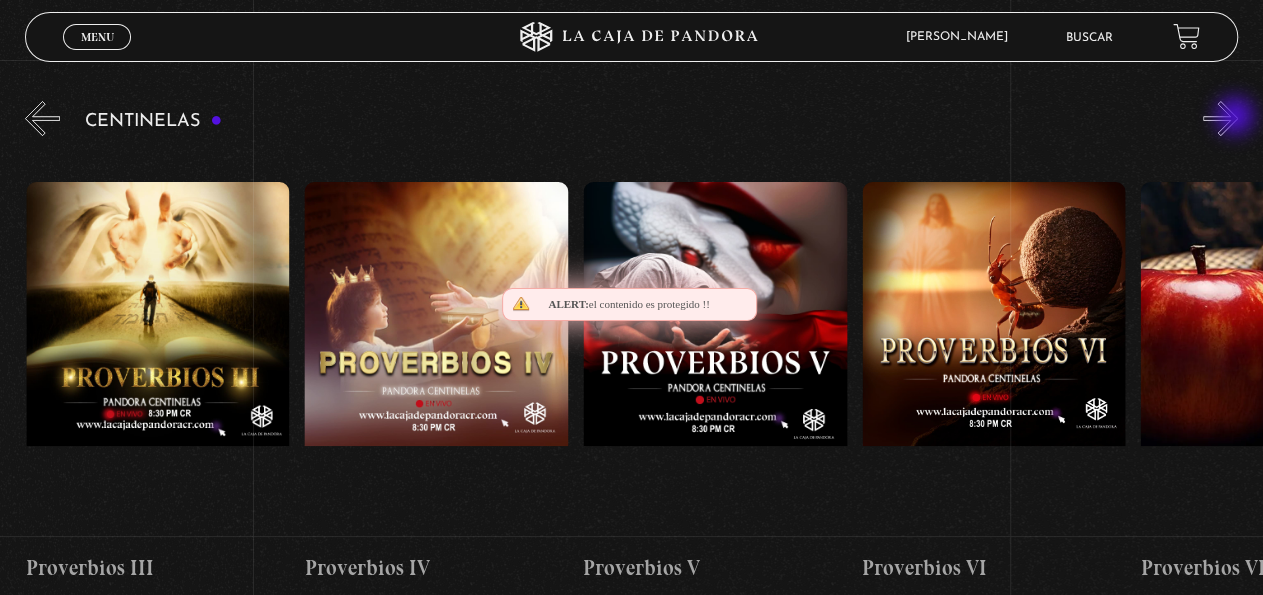 click on "»" at bounding box center (1220, 118) 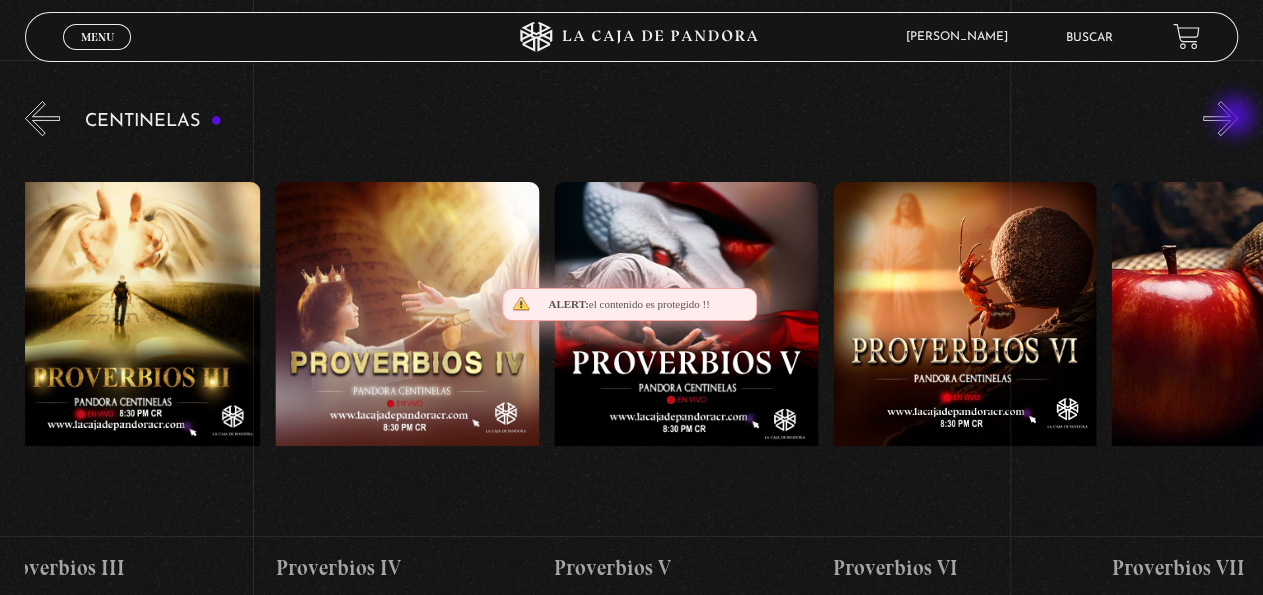 click on "»" at bounding box center (1220, 118) 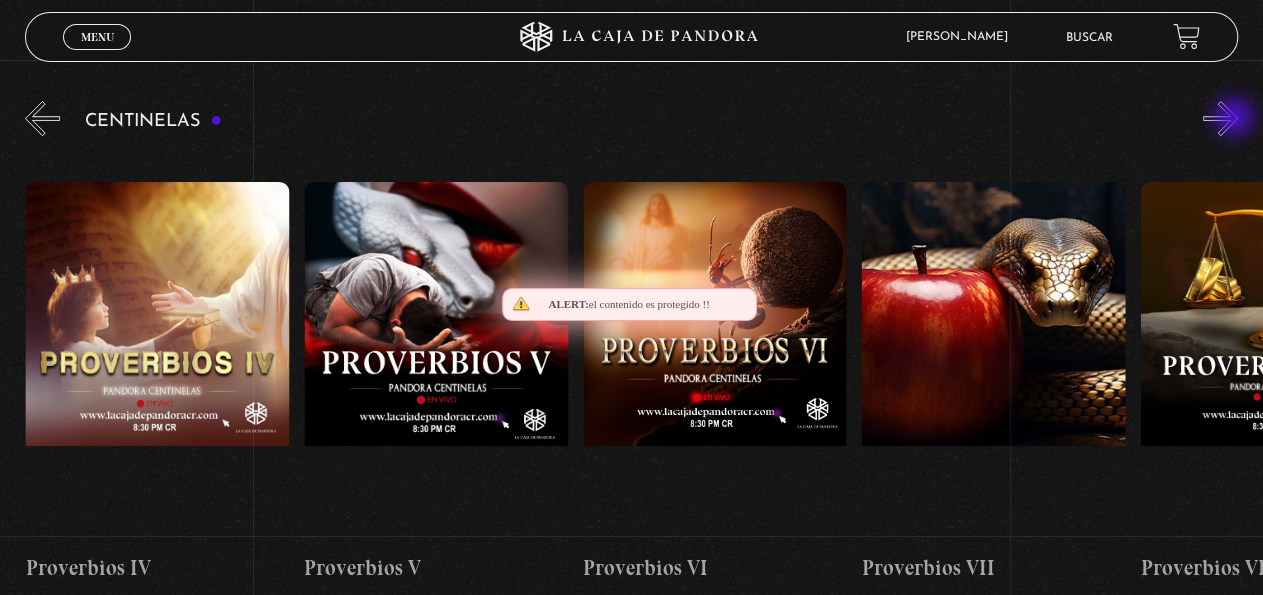 click on "»" at bounding box center [1220, 118] 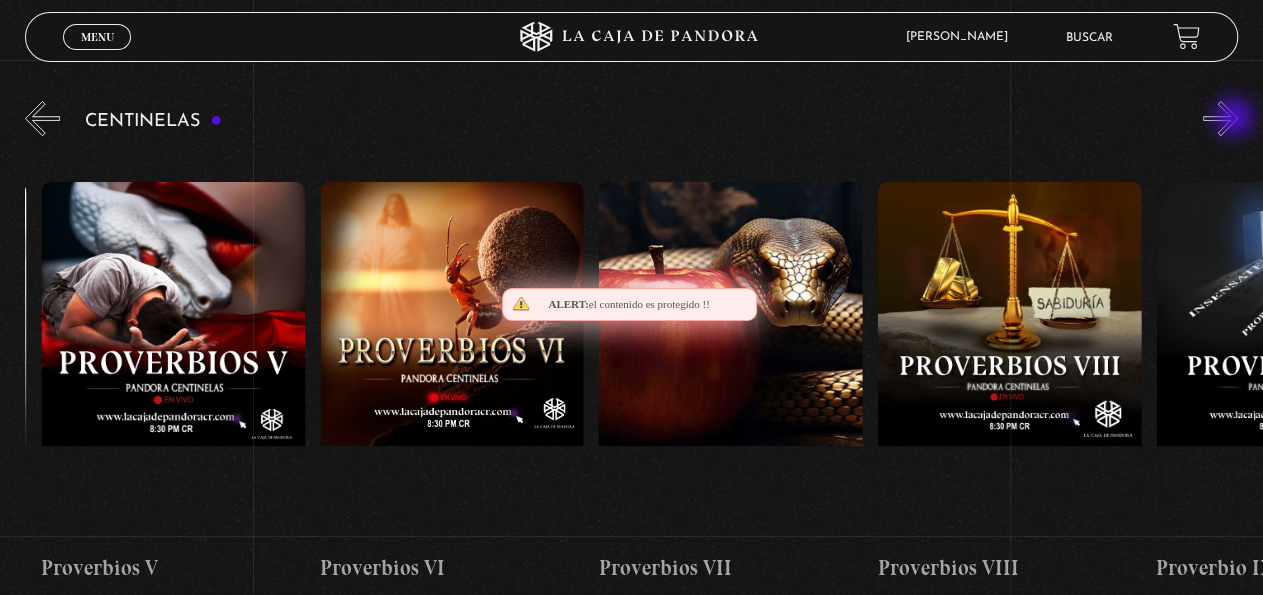 click on "»" at bounding box center (1220, 118) 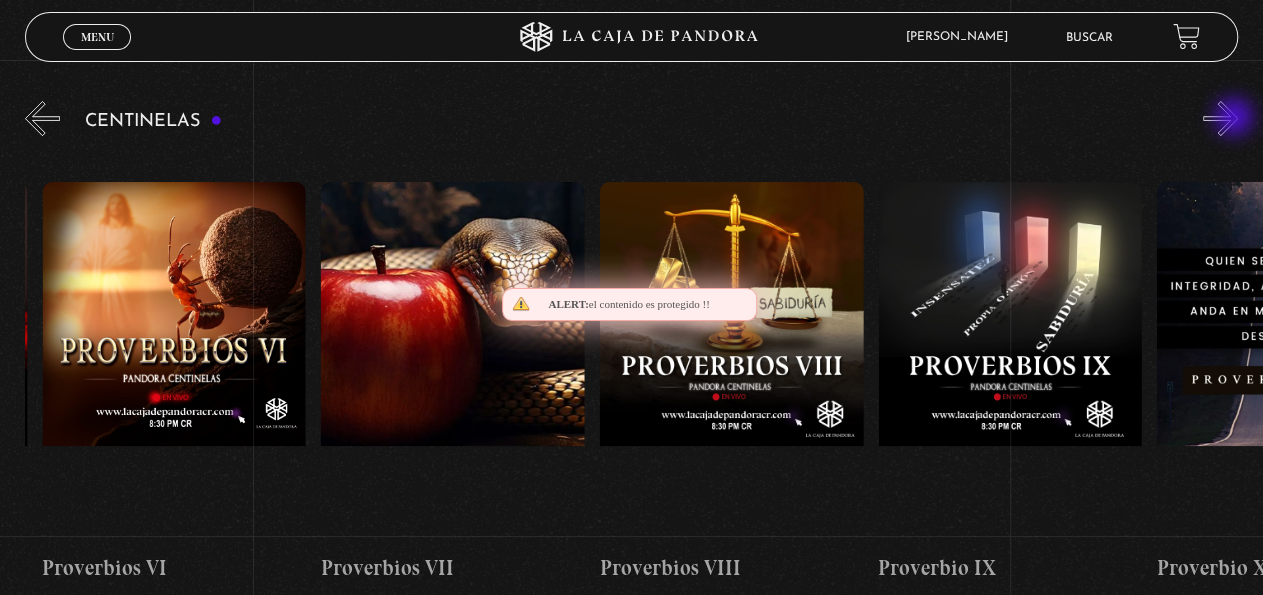 click on "»" at bounding box center (1220, 118) 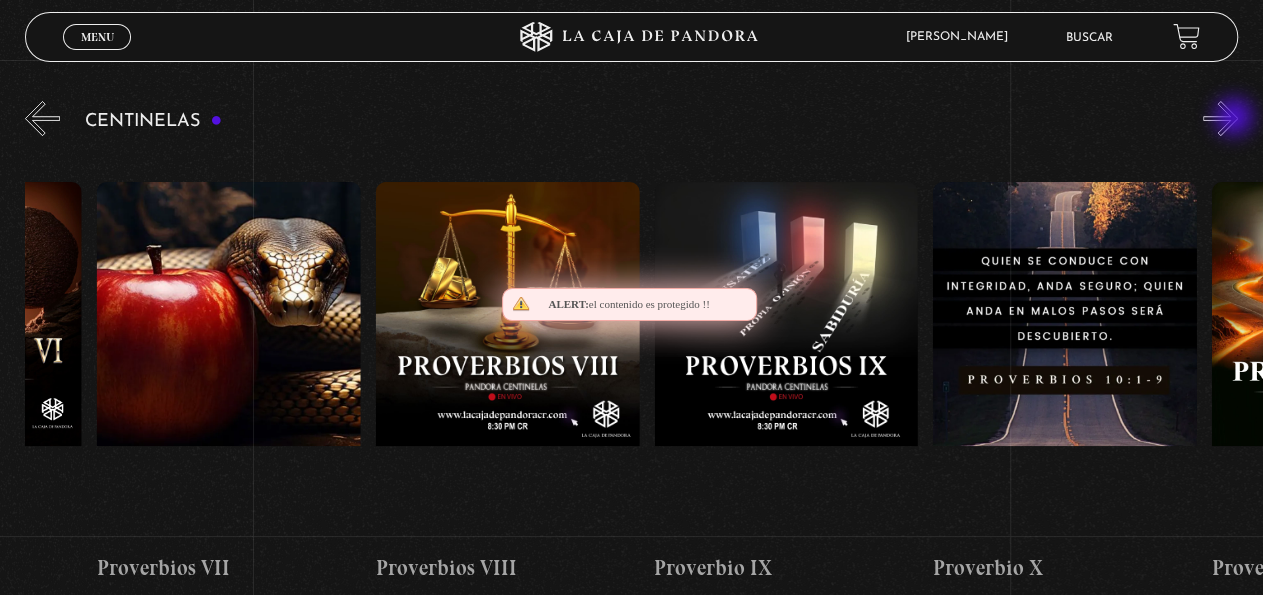 click on "»" at bounding box center (1220, 118) 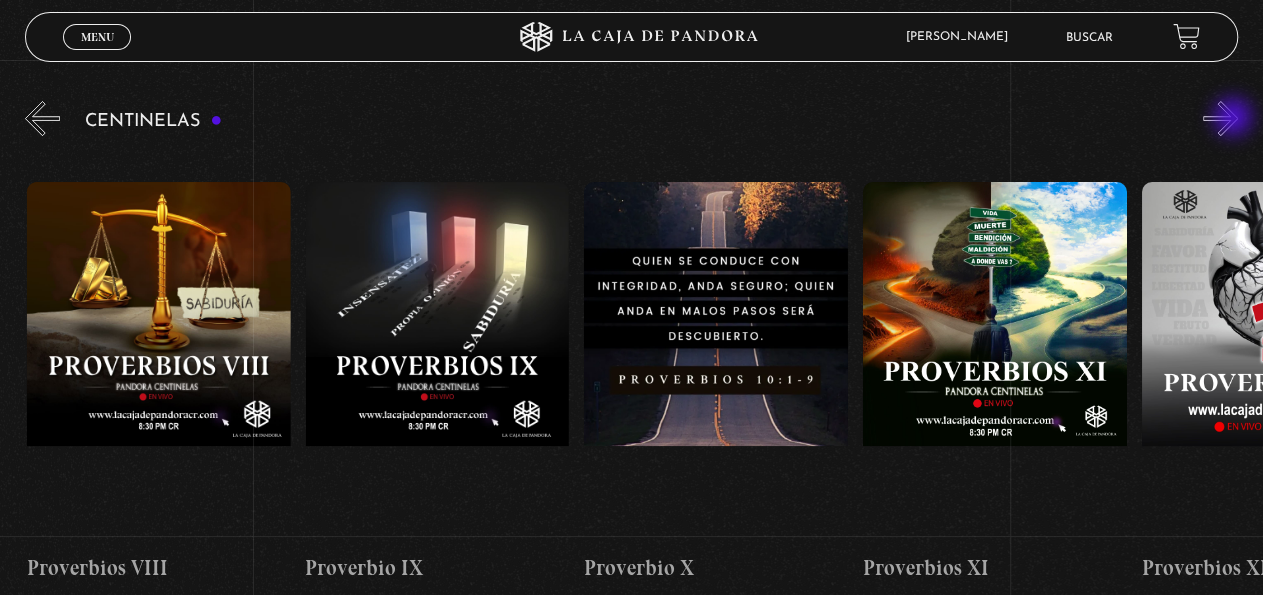 click on "»" at bounding box center (1220, 118) 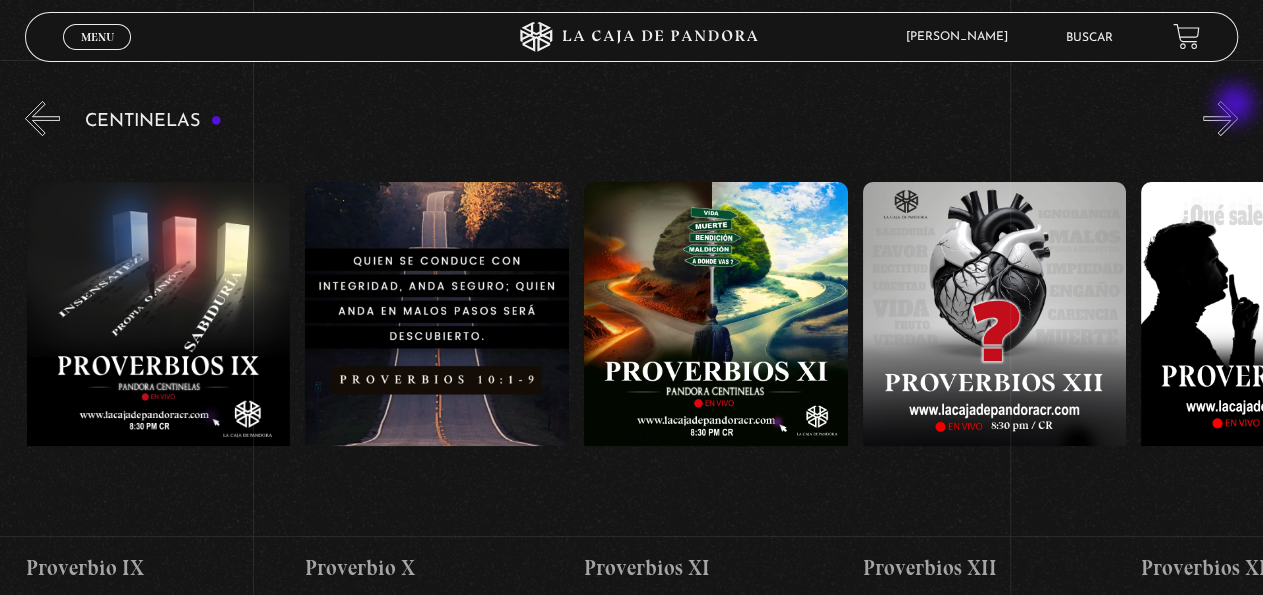scroll, scrollTop: 0, scrollLeft: 3065, axis: horizontal 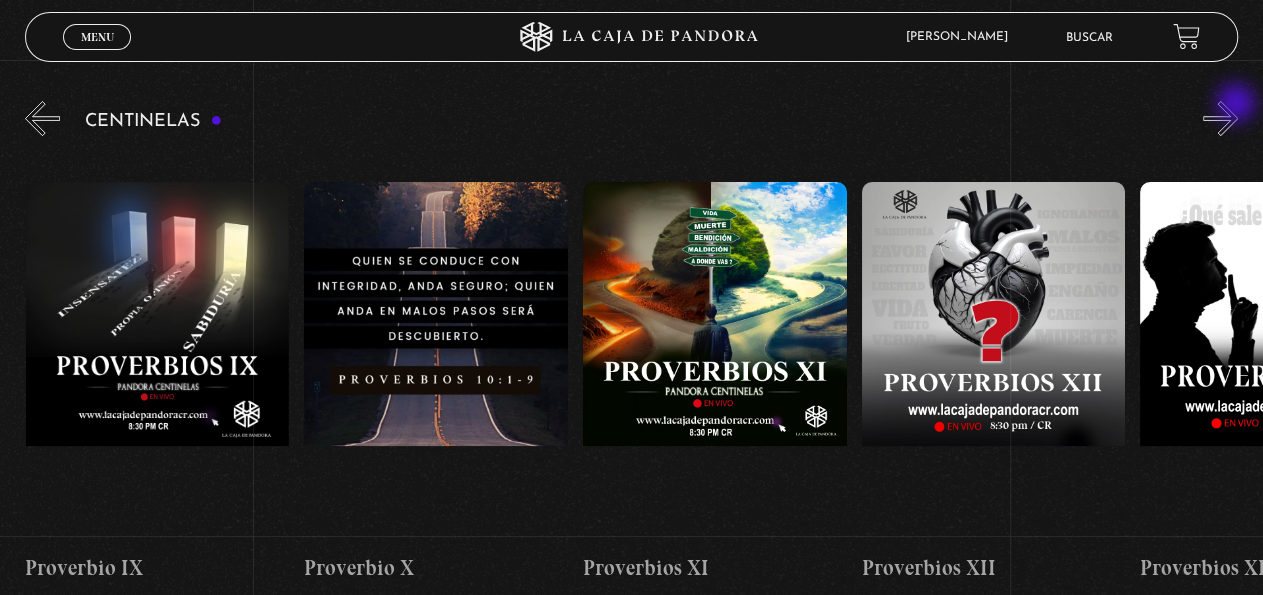 click on "»" at bounding box center (1220, 118) 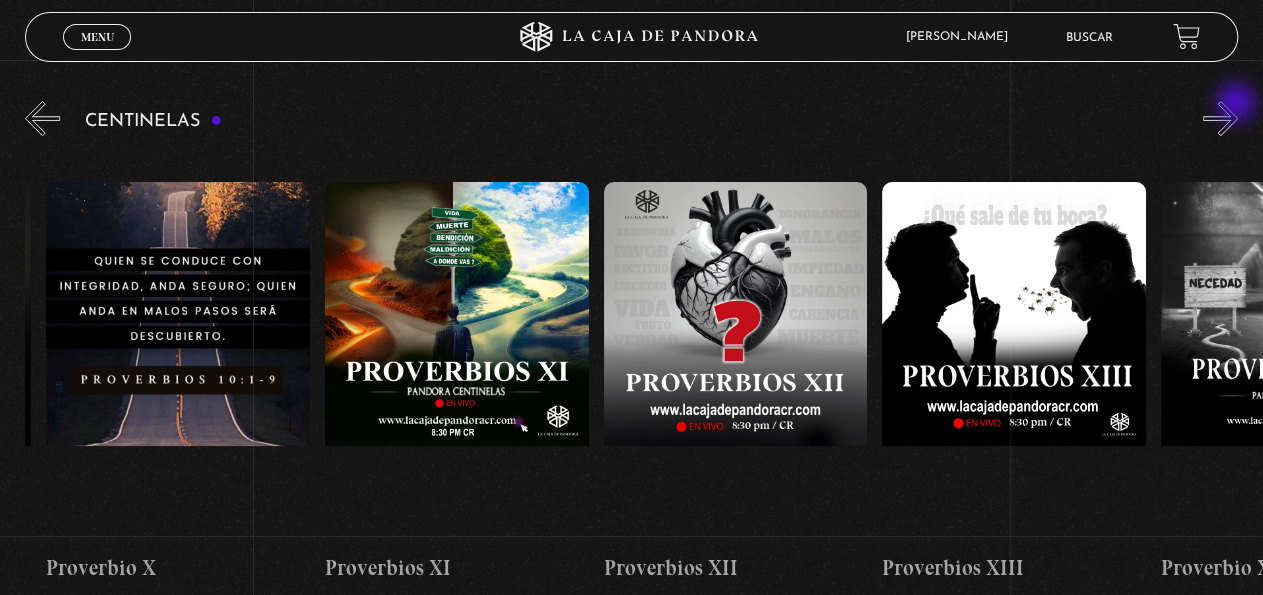 click on "»" at bounding box center (1220, 118) 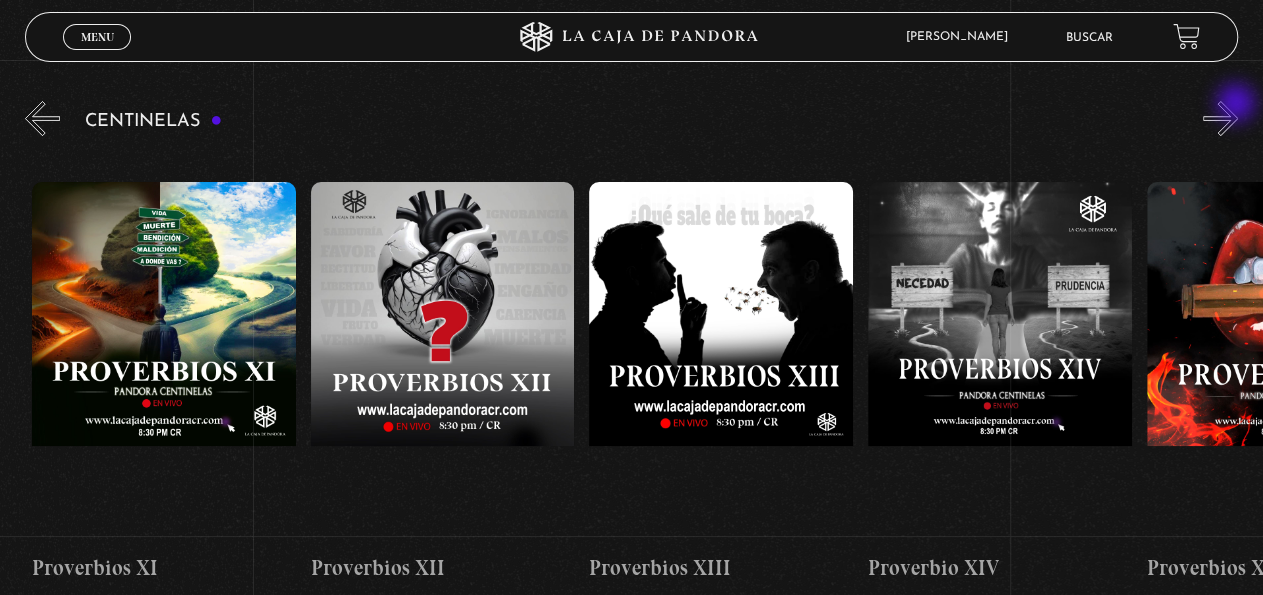 click on "»" at bounding box center (1220, 118) 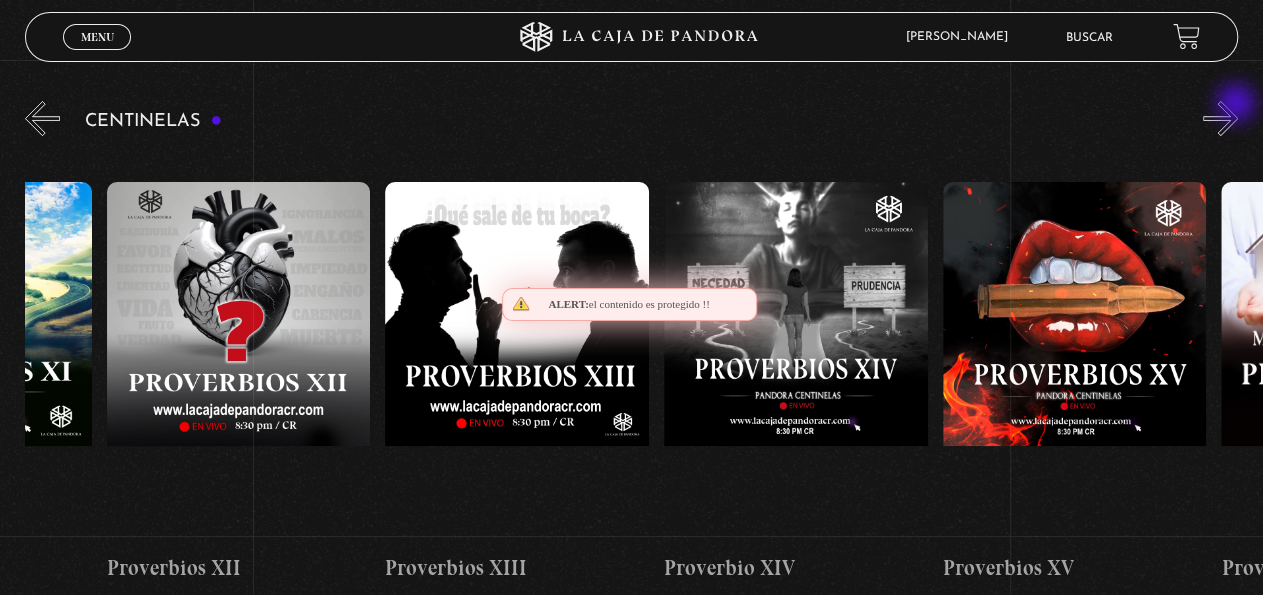 click on "»" at bounding box center (1220, 118) 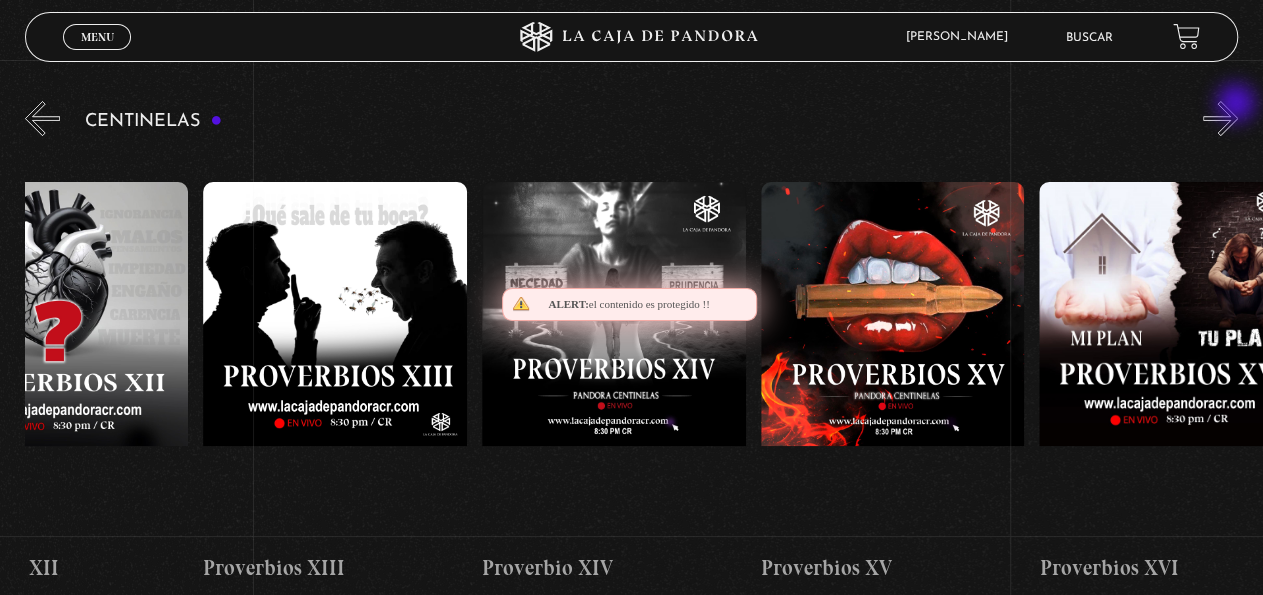 click on "»" at bounding box center [1220, 118] 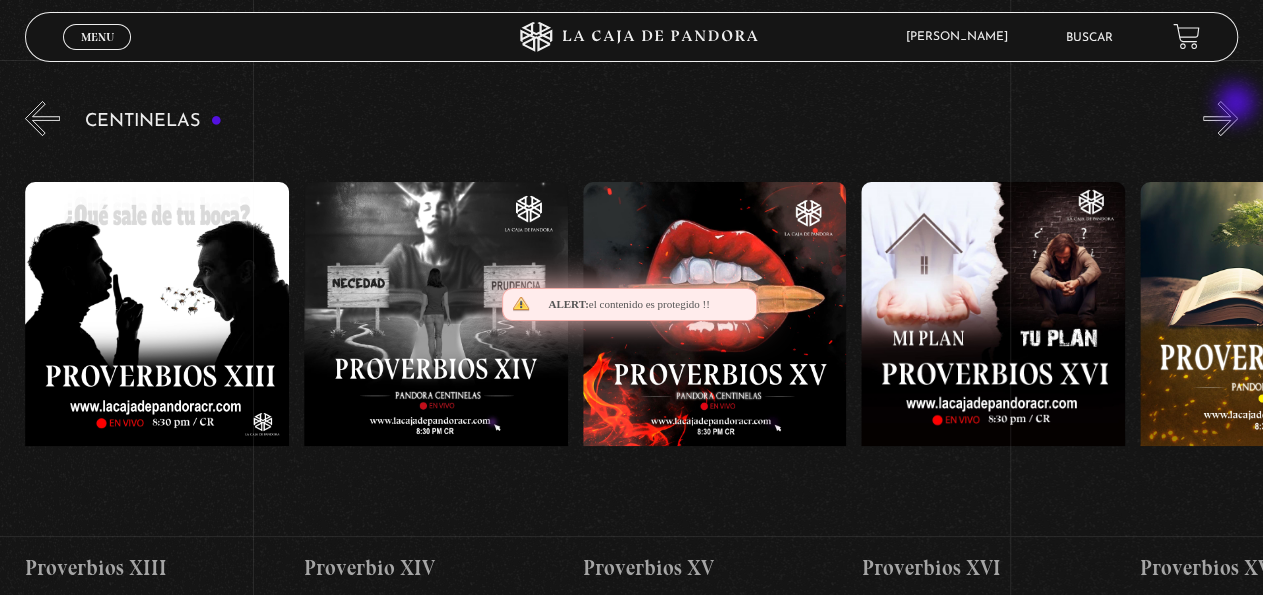 click on "»" at bounding box center [1220, 118] 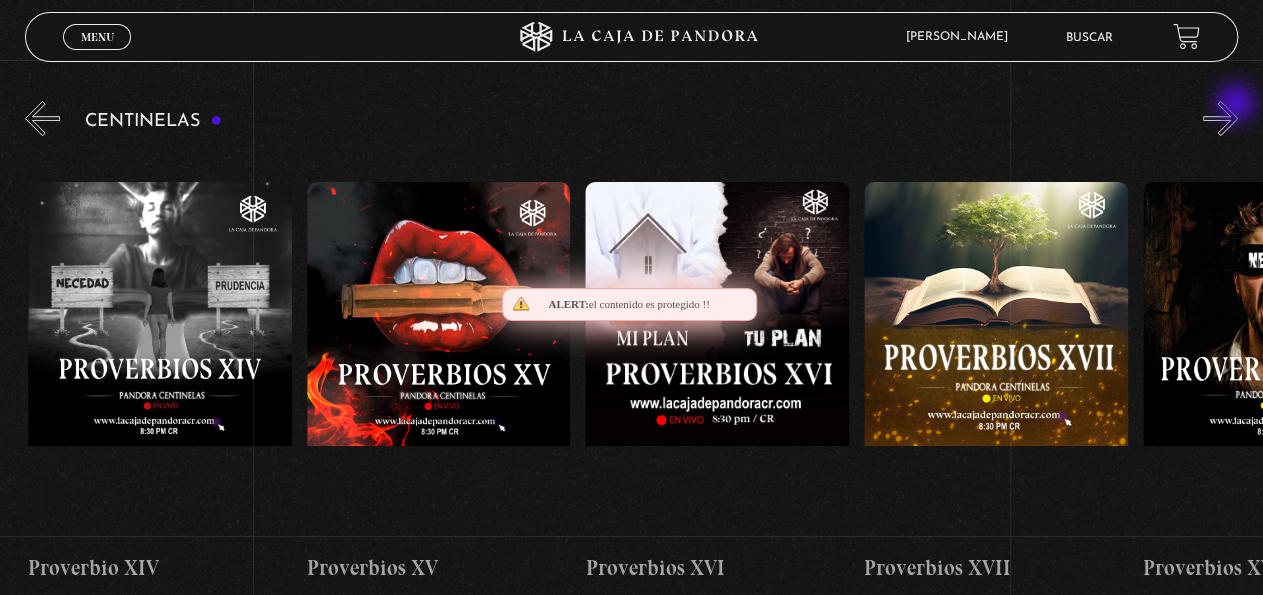click on "»" at bounding box center (1220, 118) 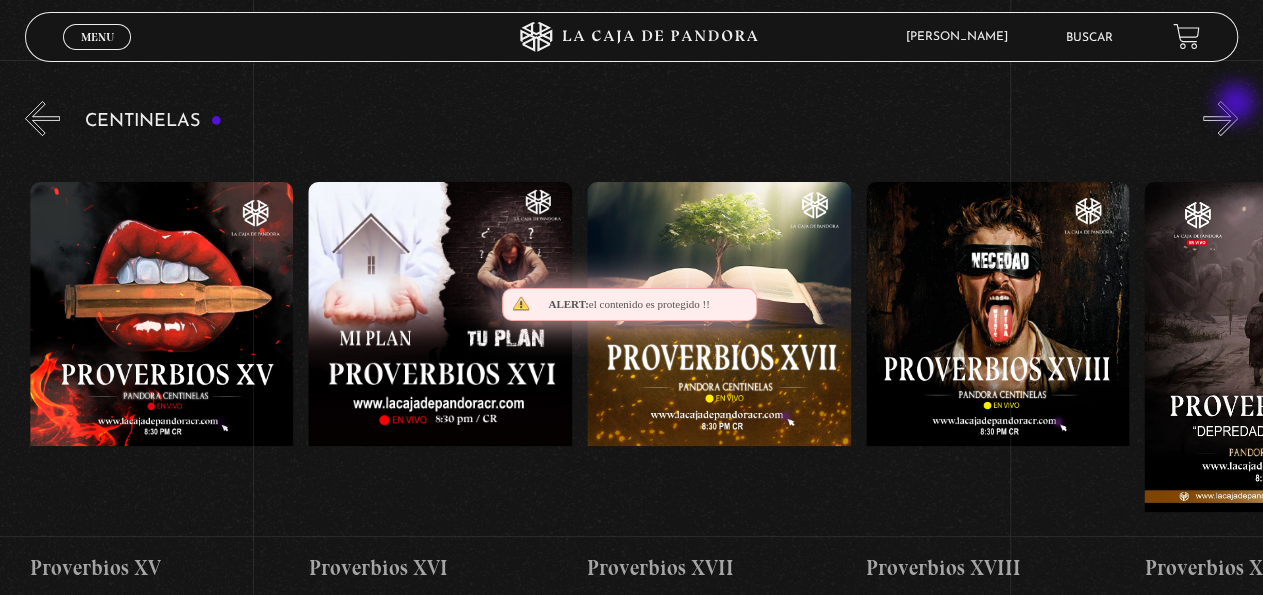 click on "»" at bounding box center (1220, 118) 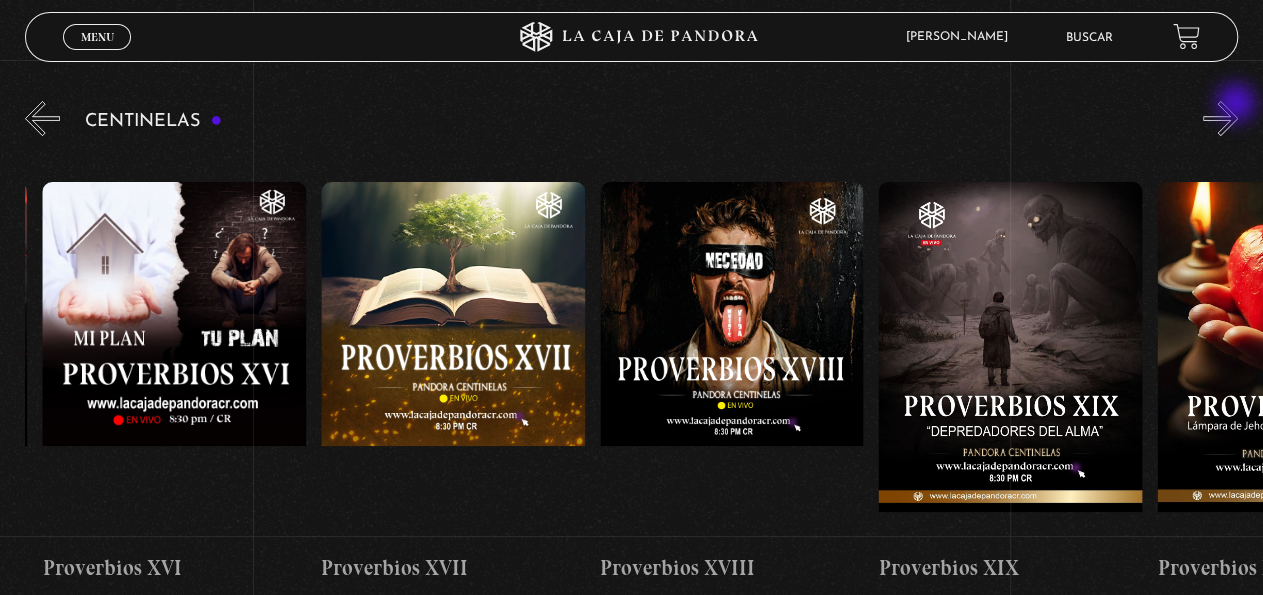 click on "»" at bounding box center (1220, 118) 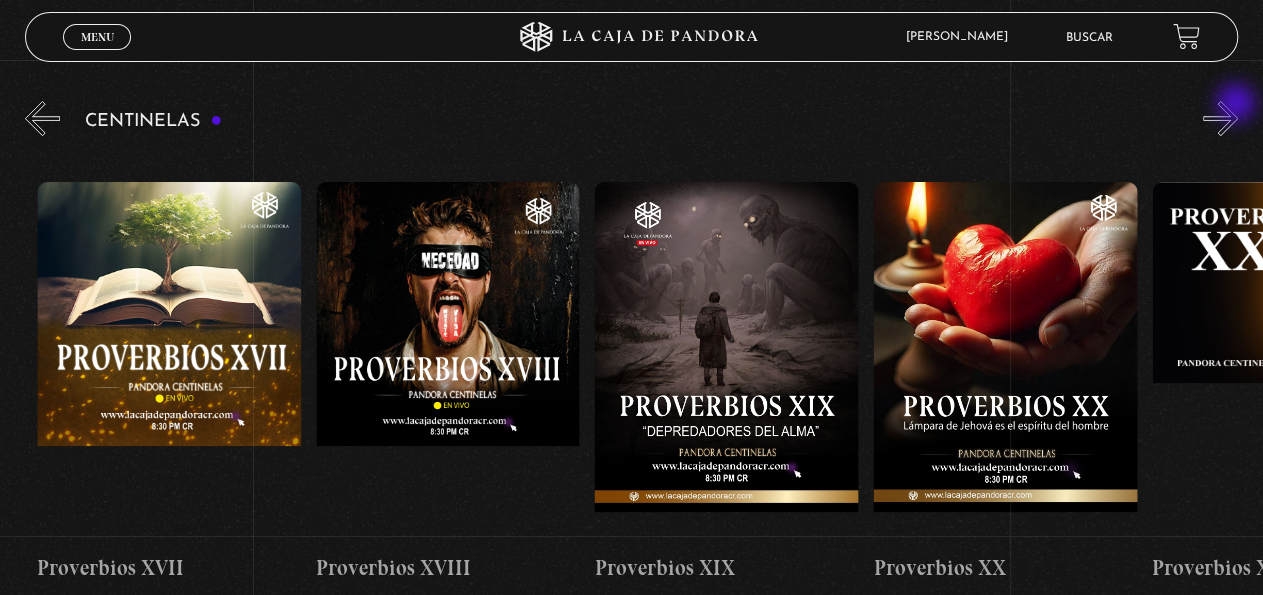 click on "»" at bounding box center (1220, 118) 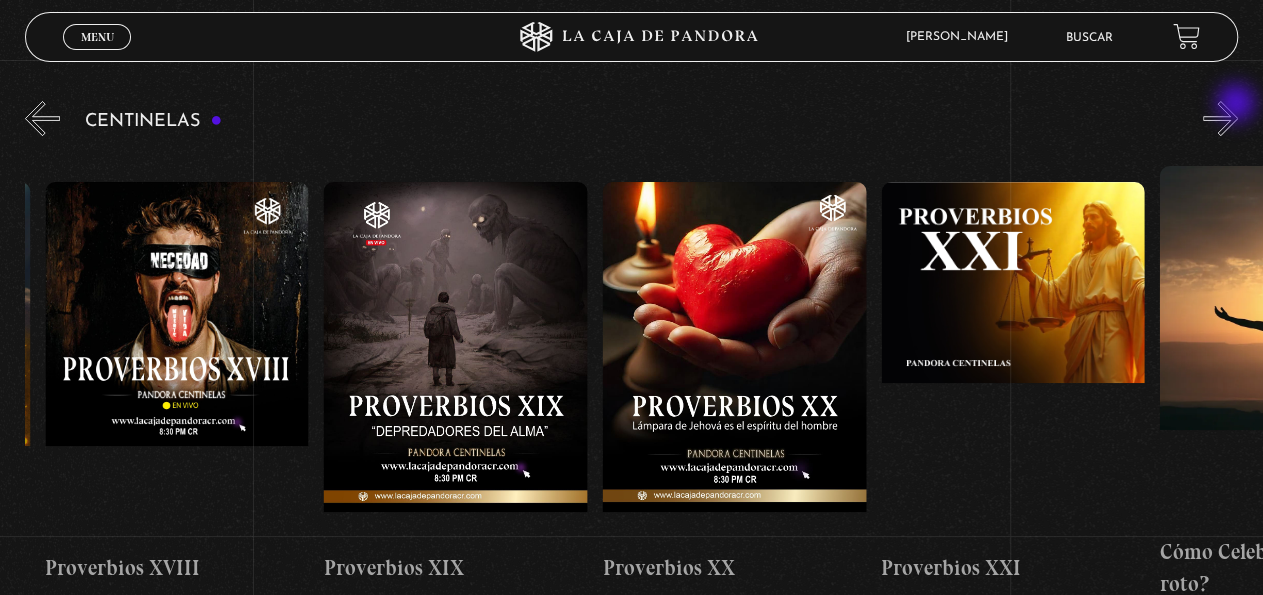 click on "»" at bounding box center (1220, 118) 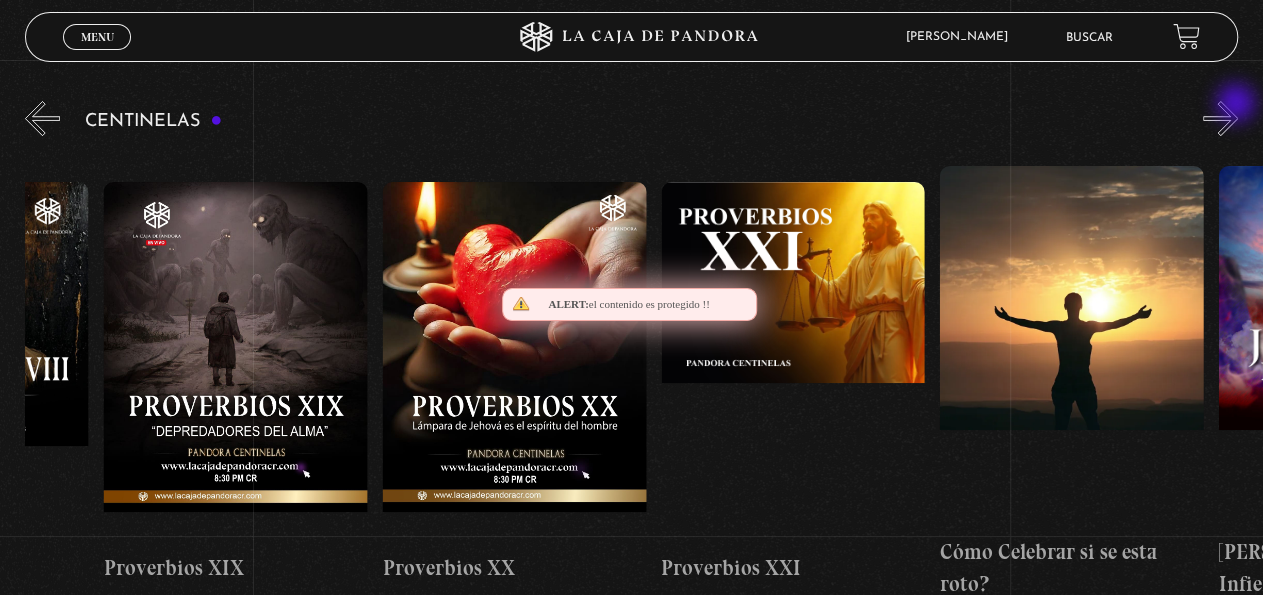 click on "»" at bounding box center (1220, 118) 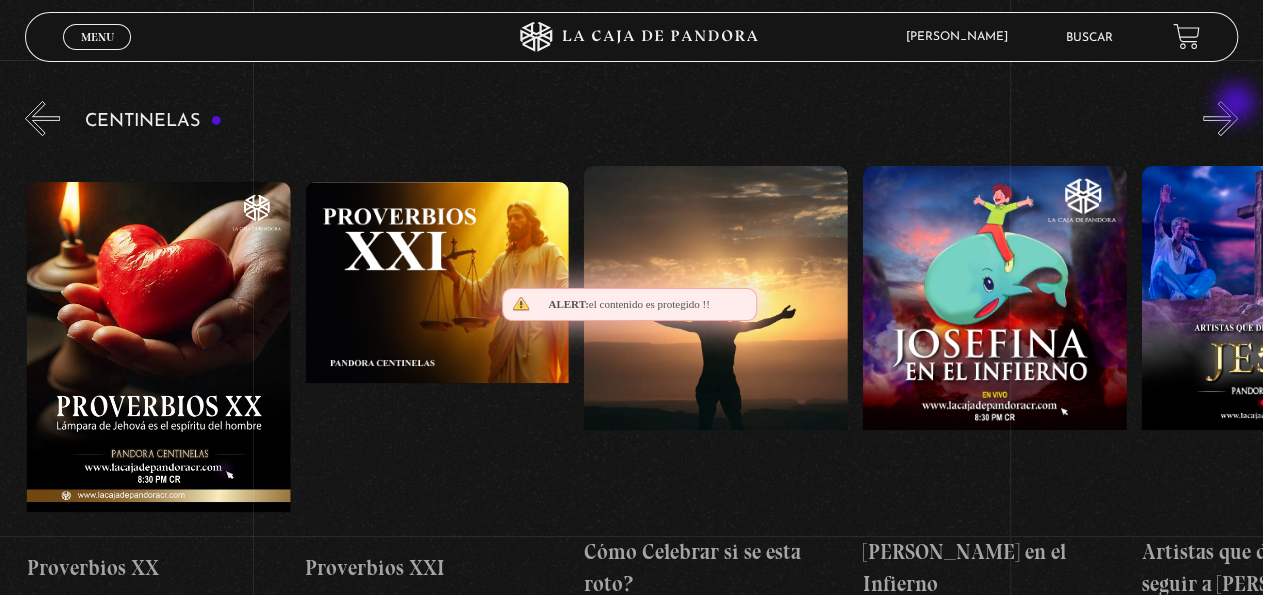 click on "»" at bounding box center [1220, 118] 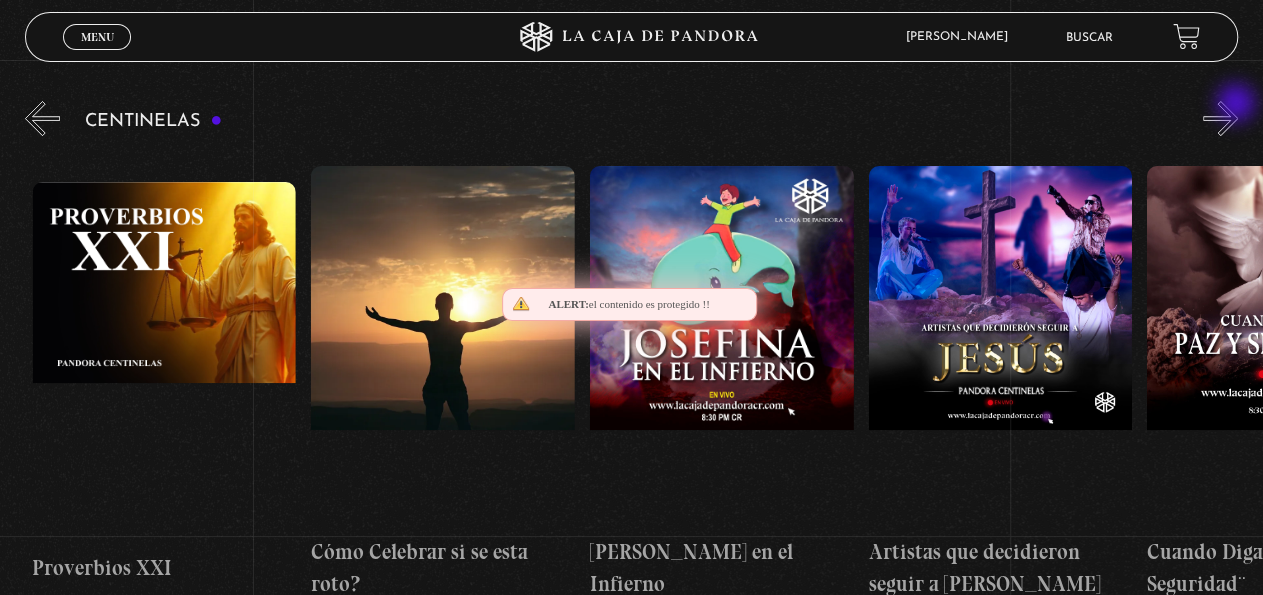 click on "»" at bounding box center (1220, 118) 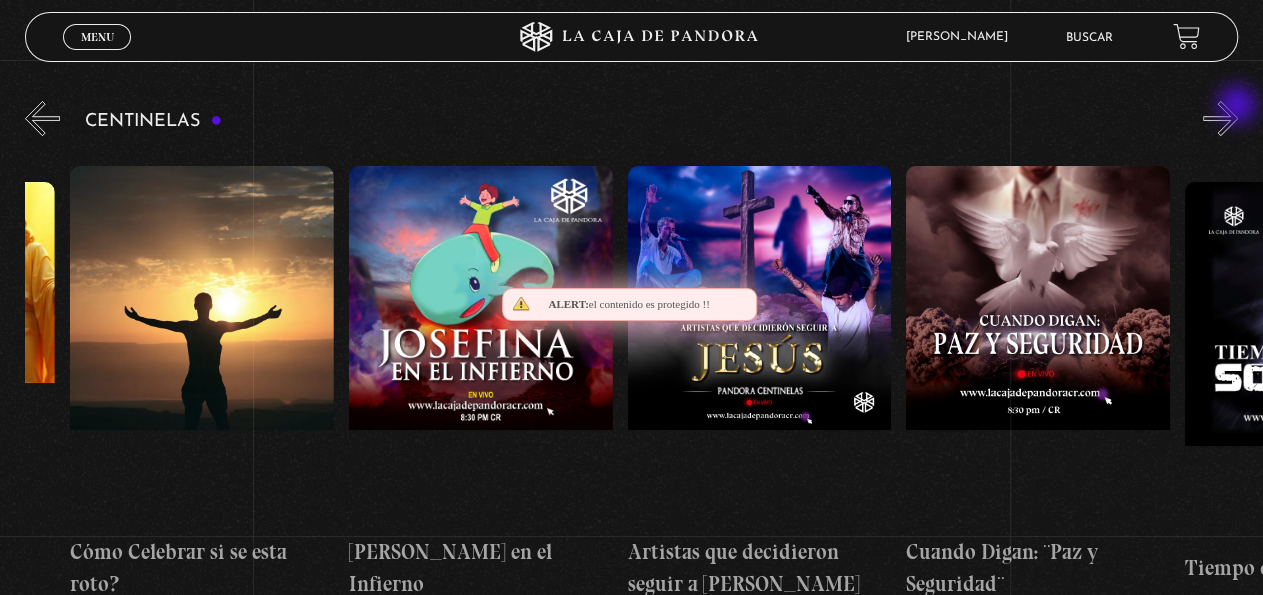 click on "»" at bounding box center [1220, 118] 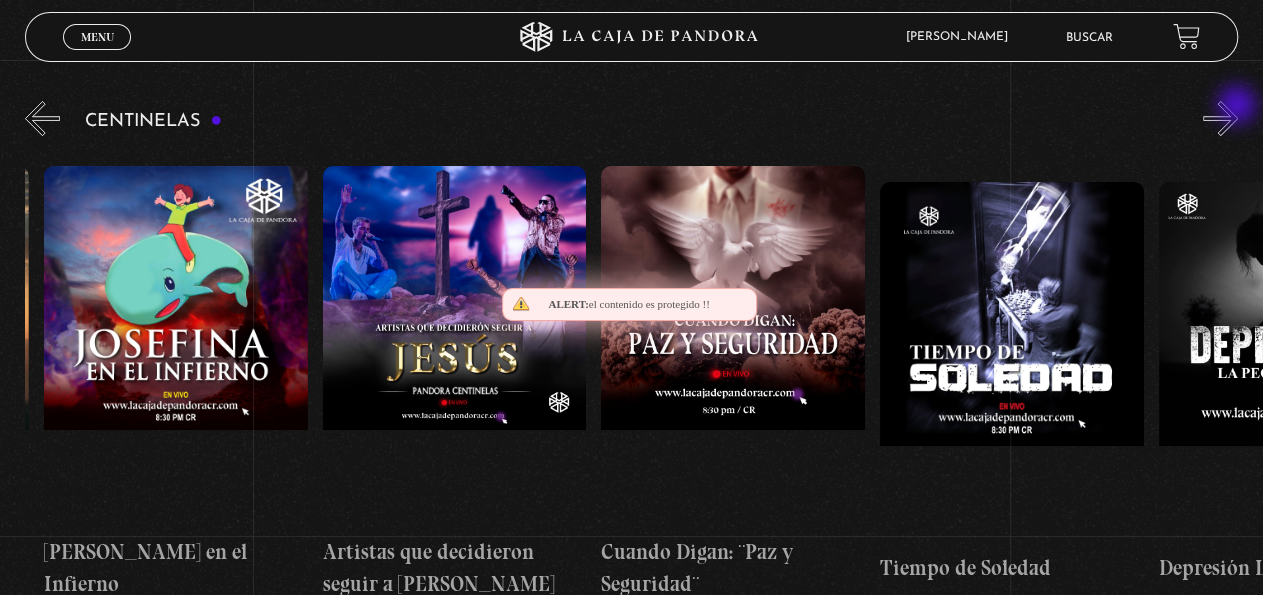 click on "»" at bounding box center (1220, 118) 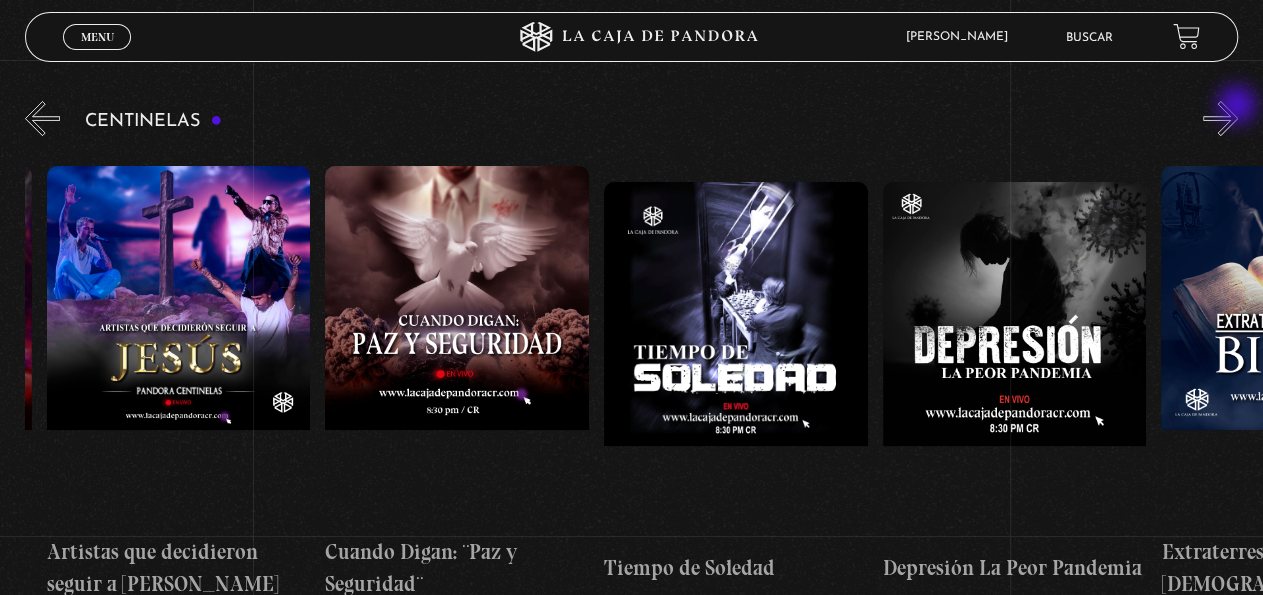 click on "»" at bounding box center [1220, 118] 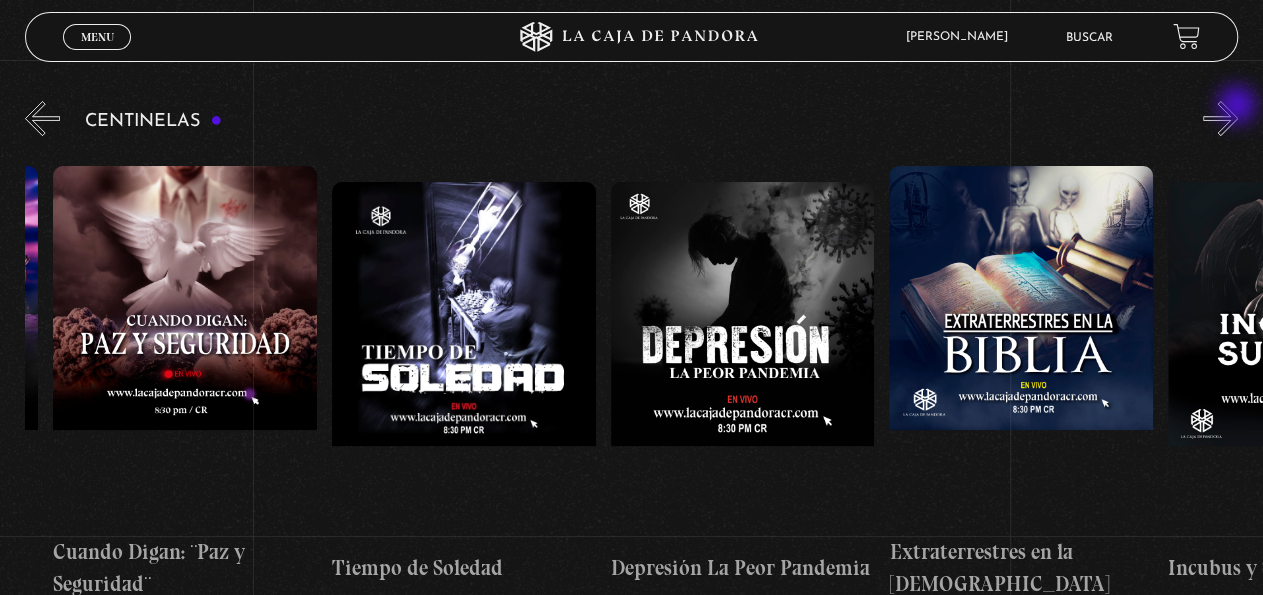 click on "»" at bounding box center [1220, 118] 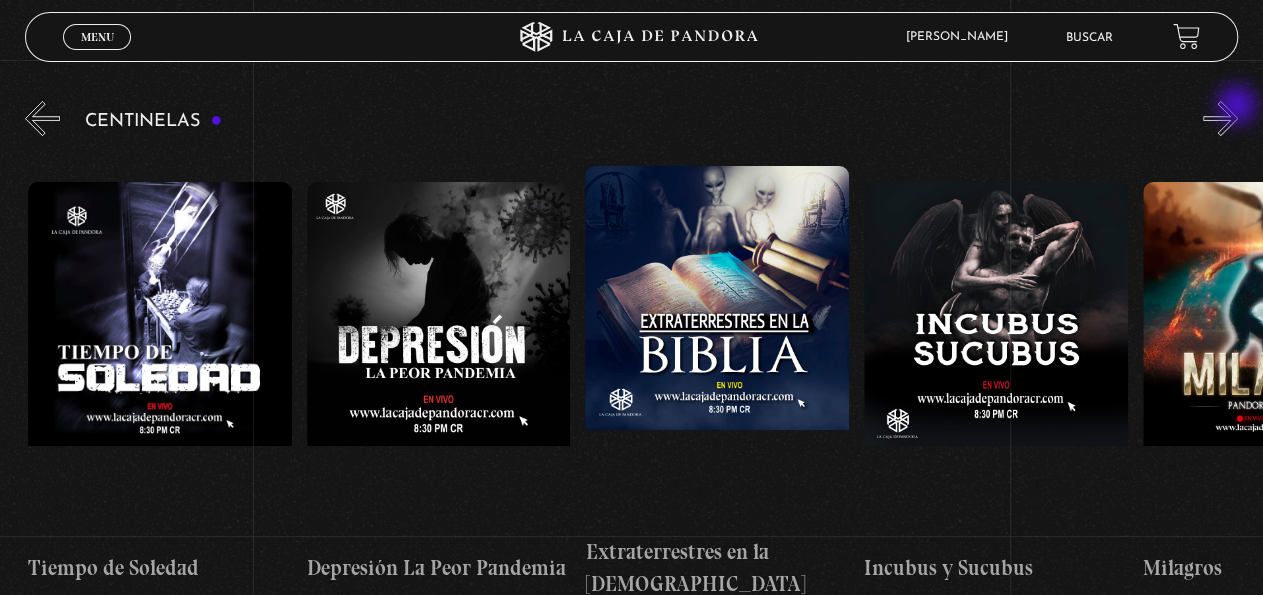 click on "»" at bounding box center [1220, 118] 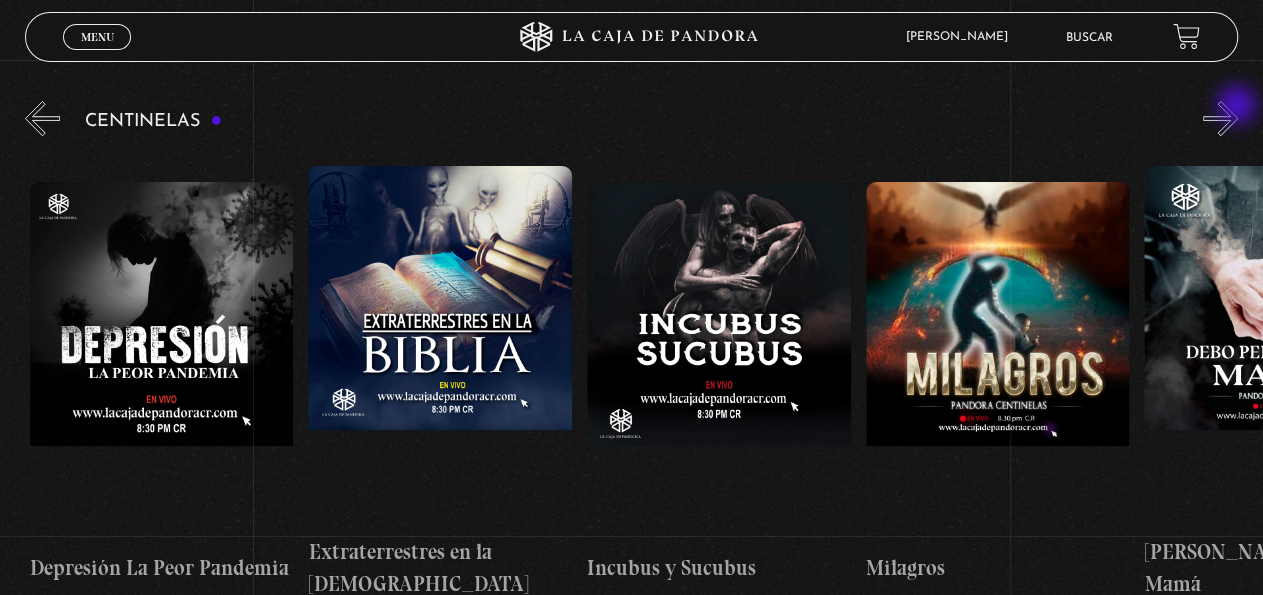 click on "»" at bounding box center [1220, 118] 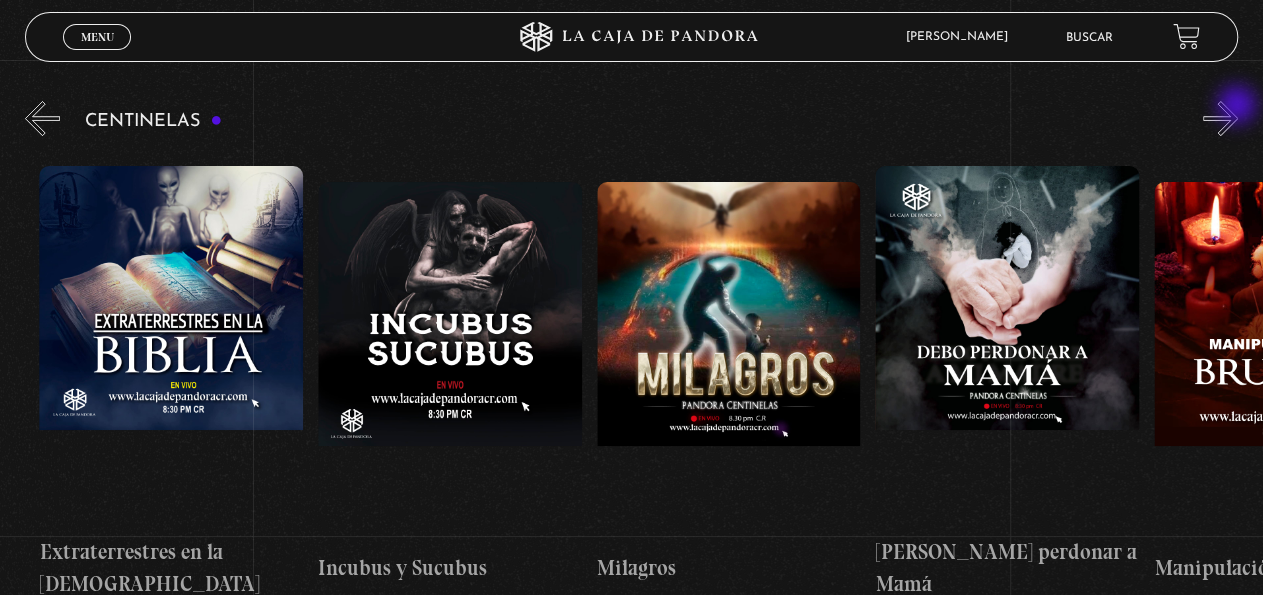 click on "»" at bounding box center (1220, 118) 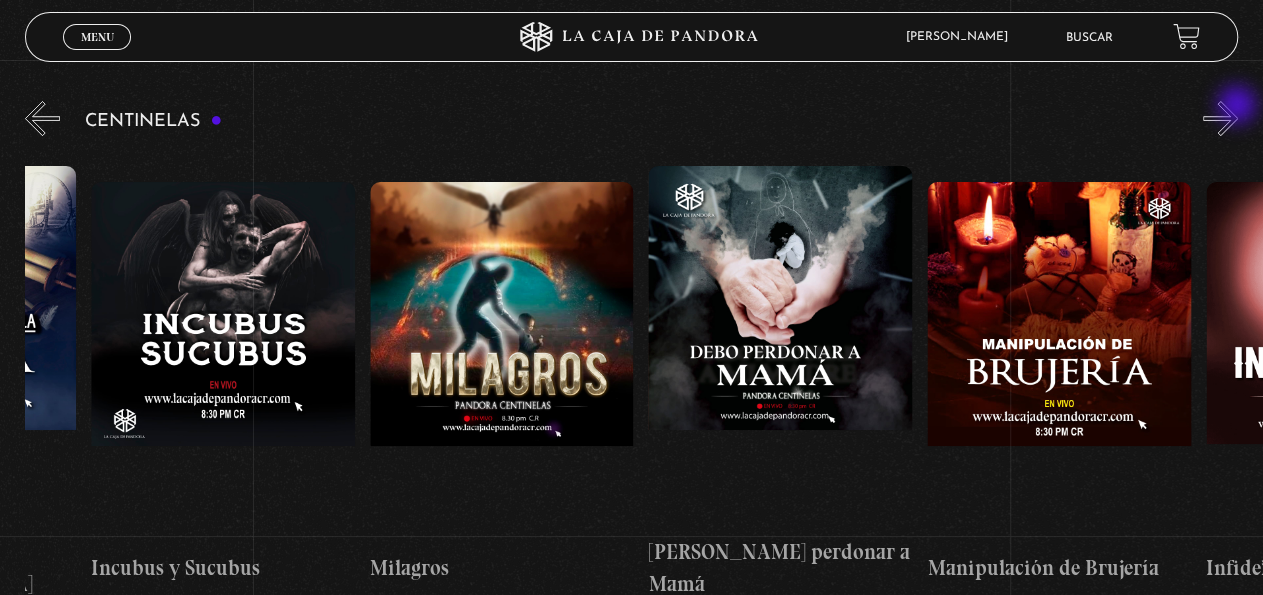 click on "»" at bounding box center [1220, 118] 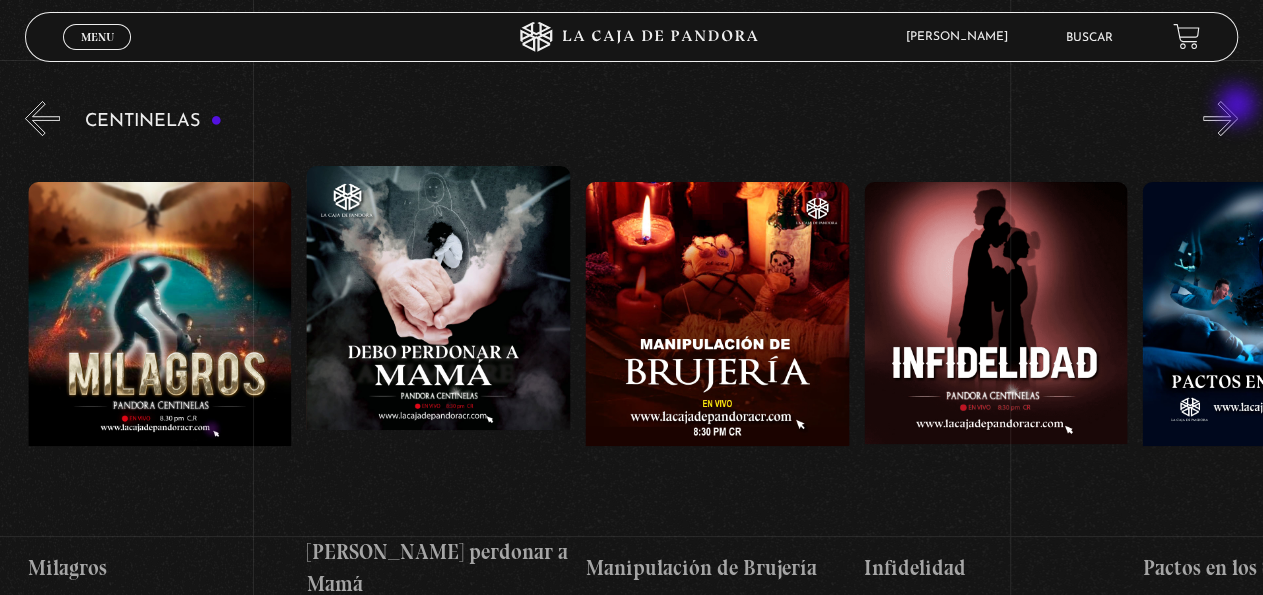 click on "»" at bounding box center (1220, 118) 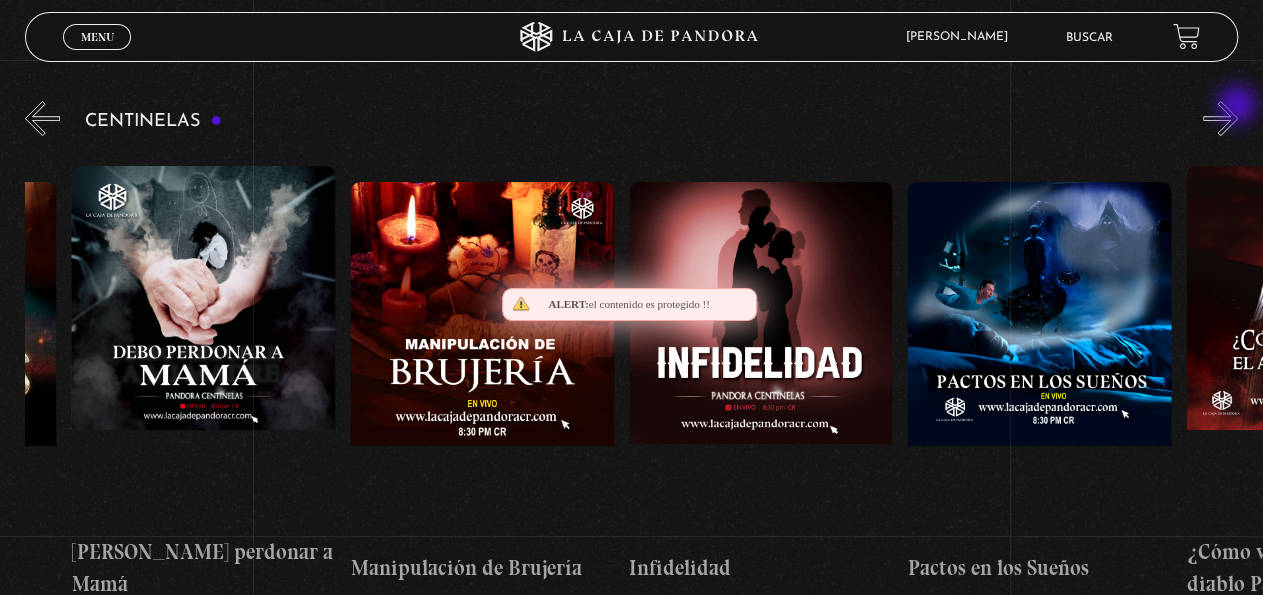 click on "»" at bounding box center [1220, 118] 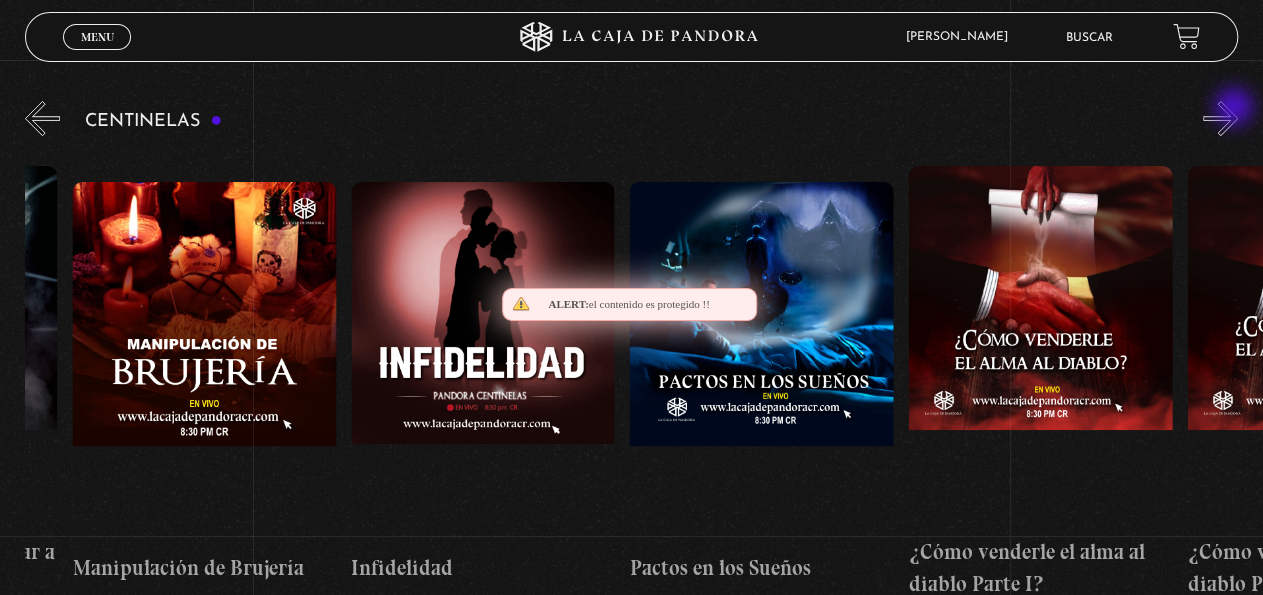 click on "»" at bounding box center [1220, 118] 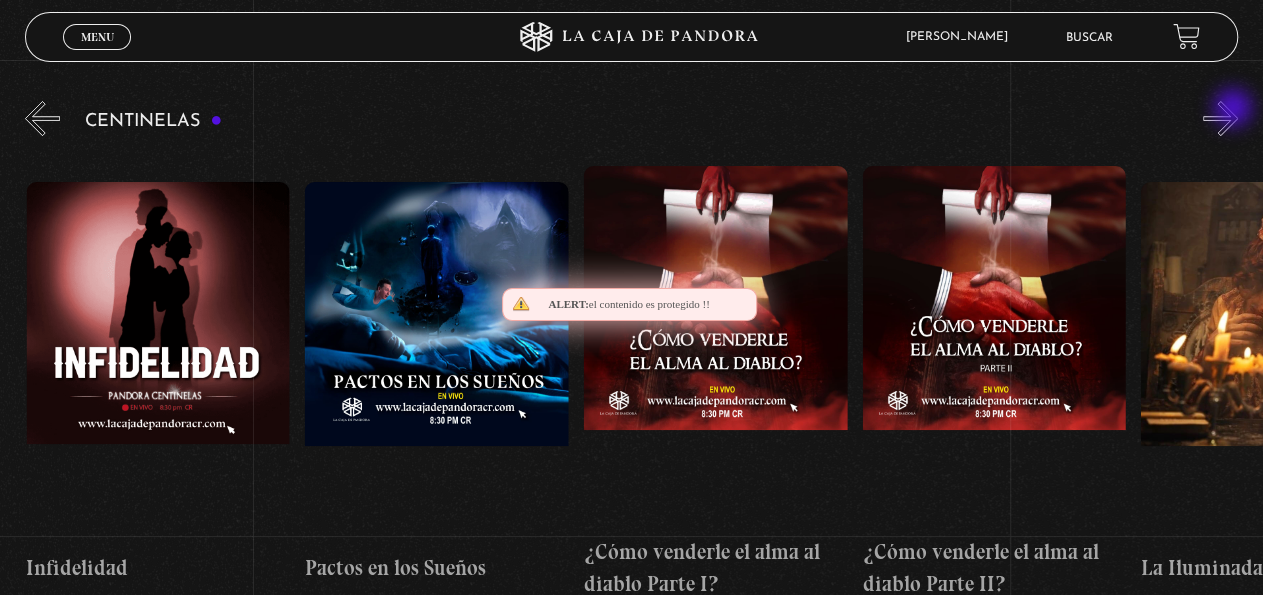 scroll, scrollTop: 0, scrollLeft: 9753, axis: horizontal 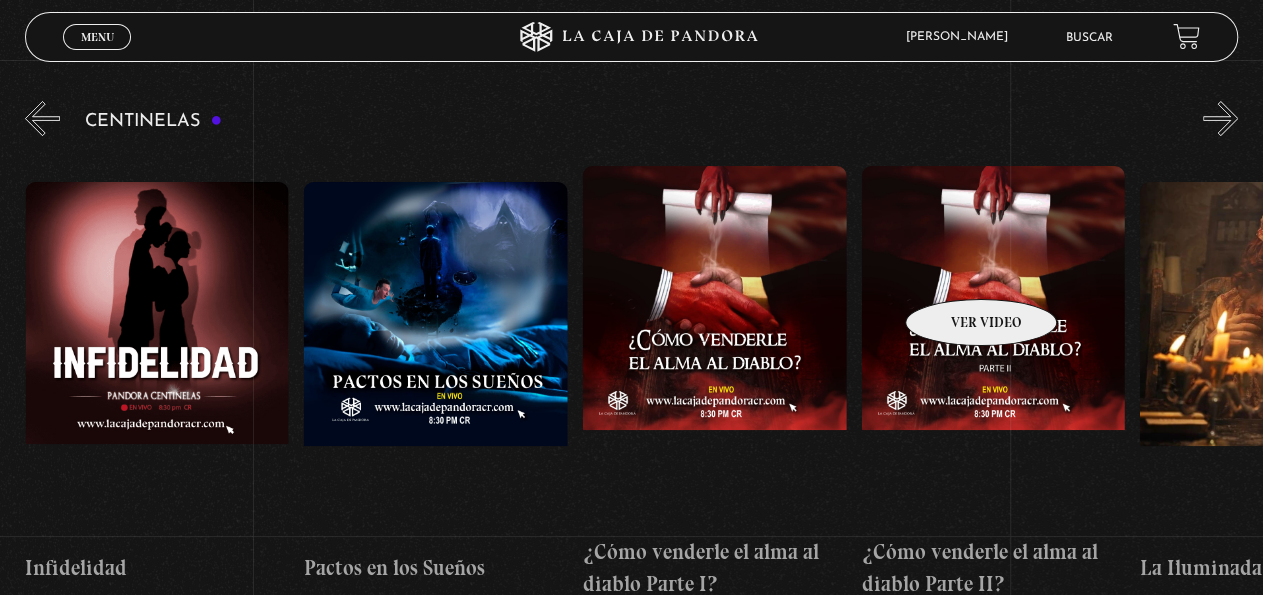 click at bounding box center [994, 346] 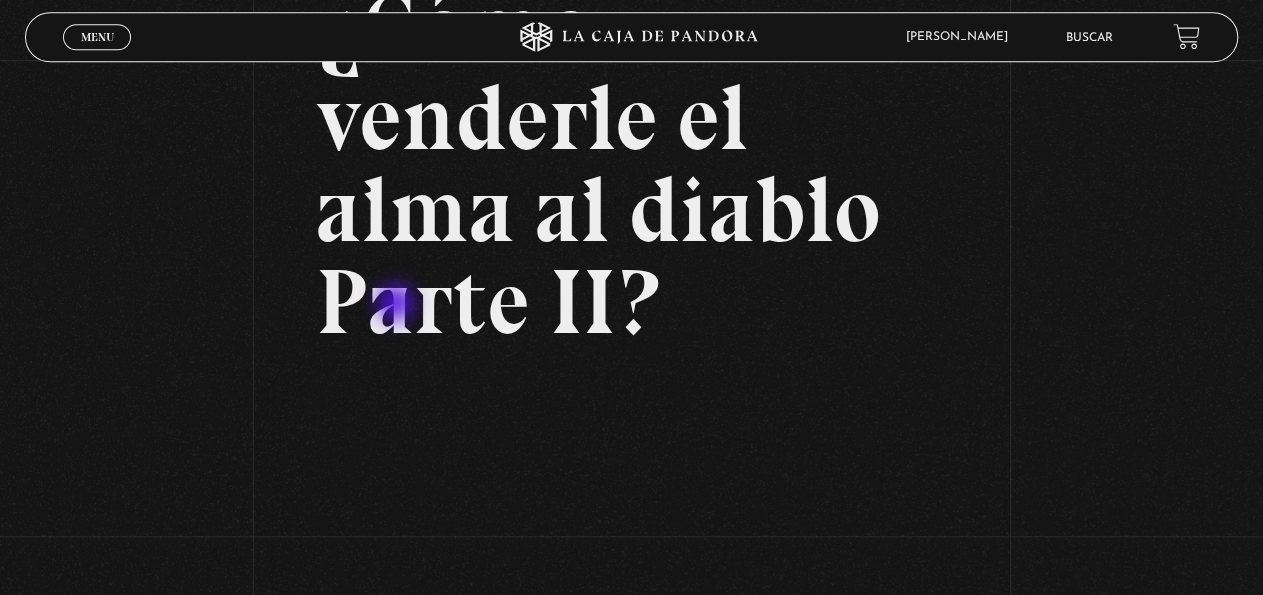 scroll, scrollTop: 208, scrollLeft: 0, axis: vertical 